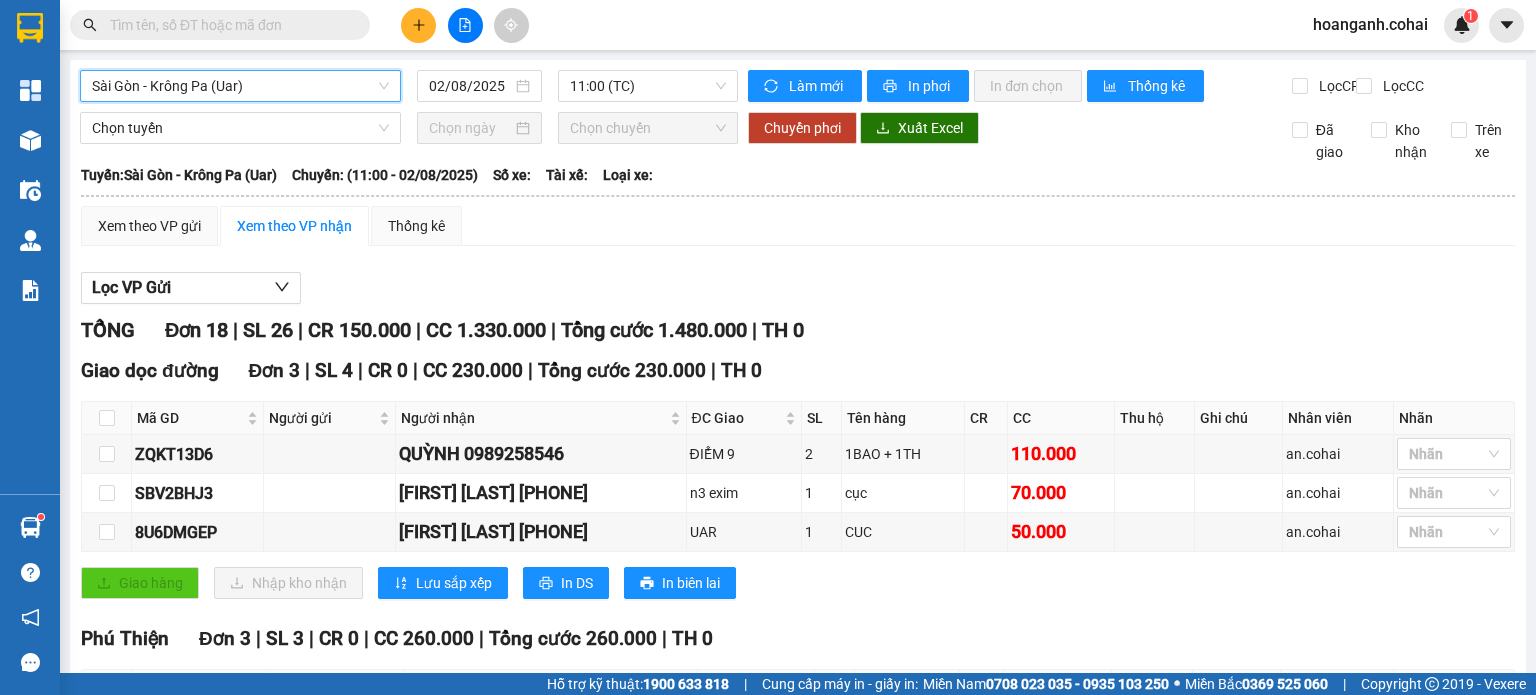 scroll, scrollTop: 0, scrollLeft: 0, axis: both 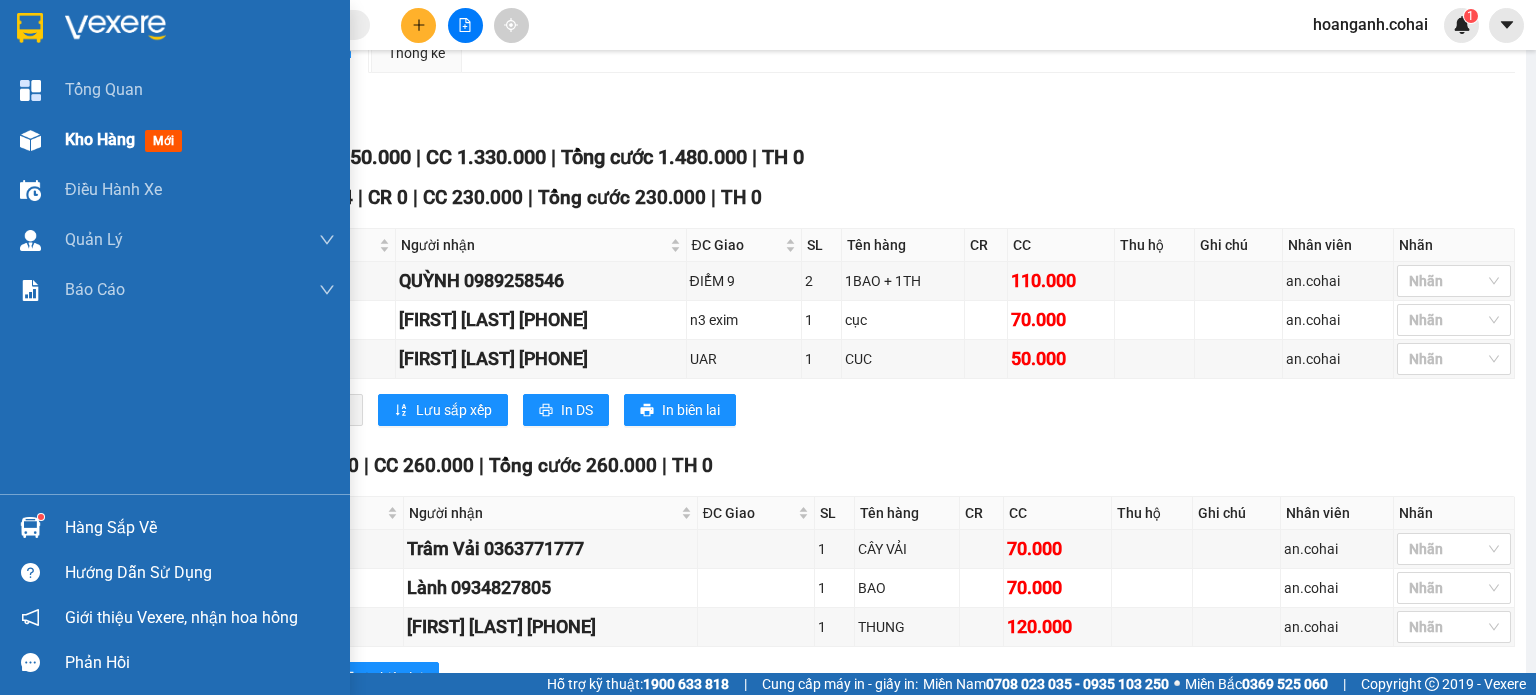 click on "Kho hàng" at bounding box center (100, 139) 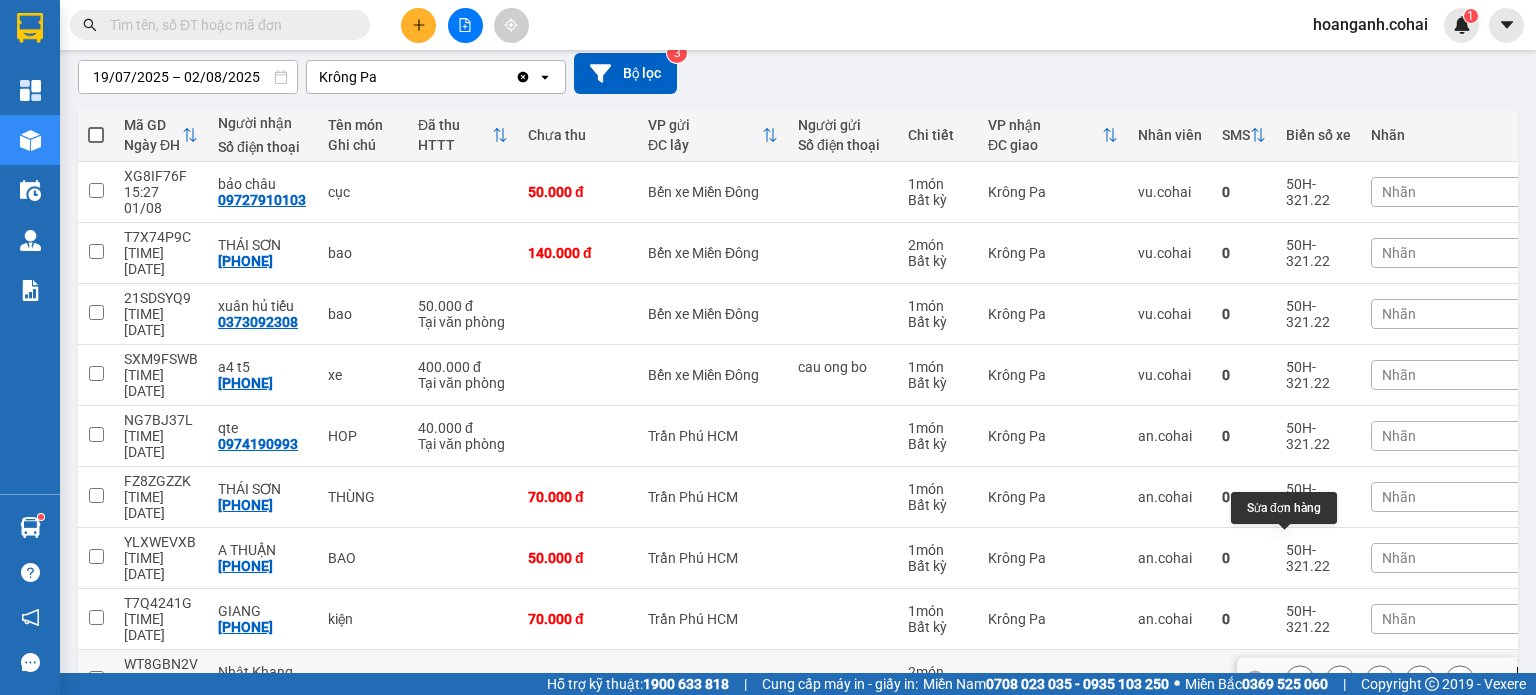 click 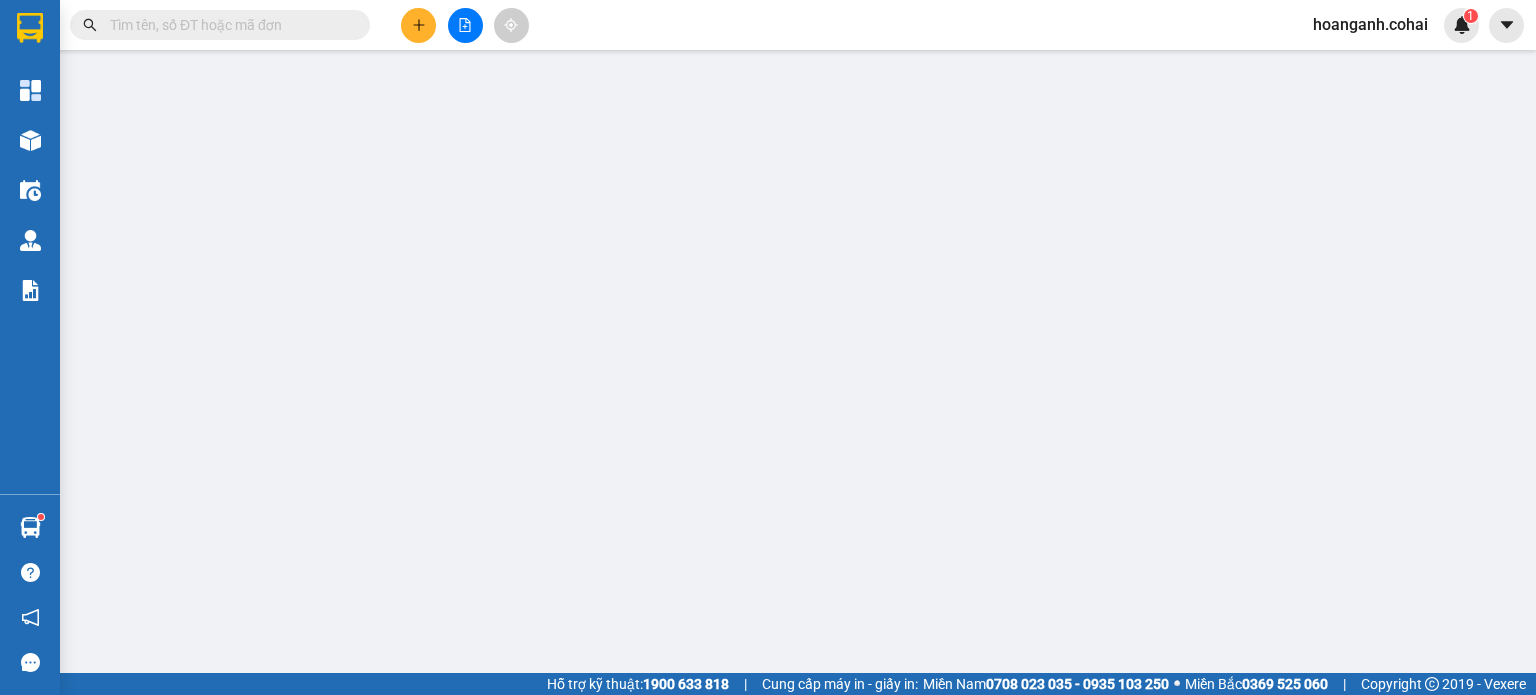 scroll, scrollTop: 0, scrollLeft: 0, axis: both 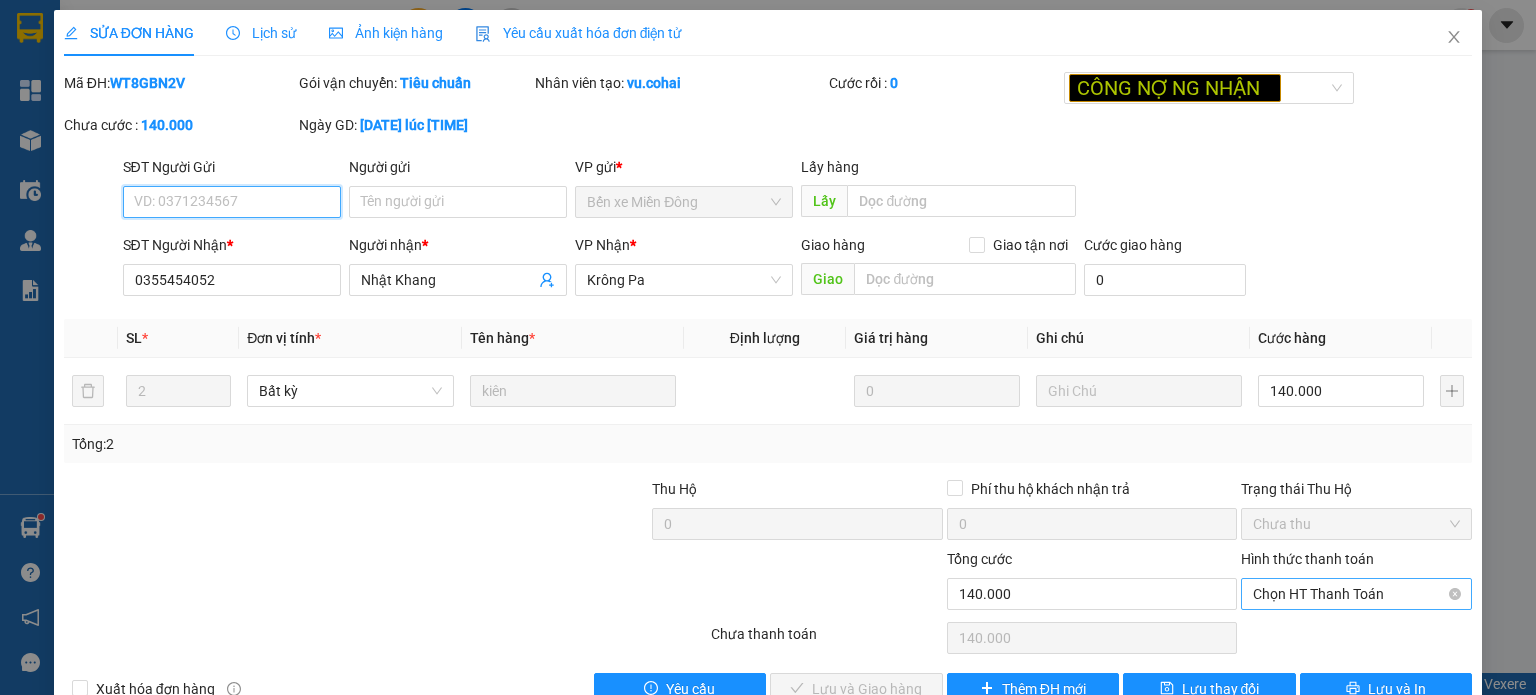 click on "Chọn HT Thanh Toán" at bounding box center (1356, 594) 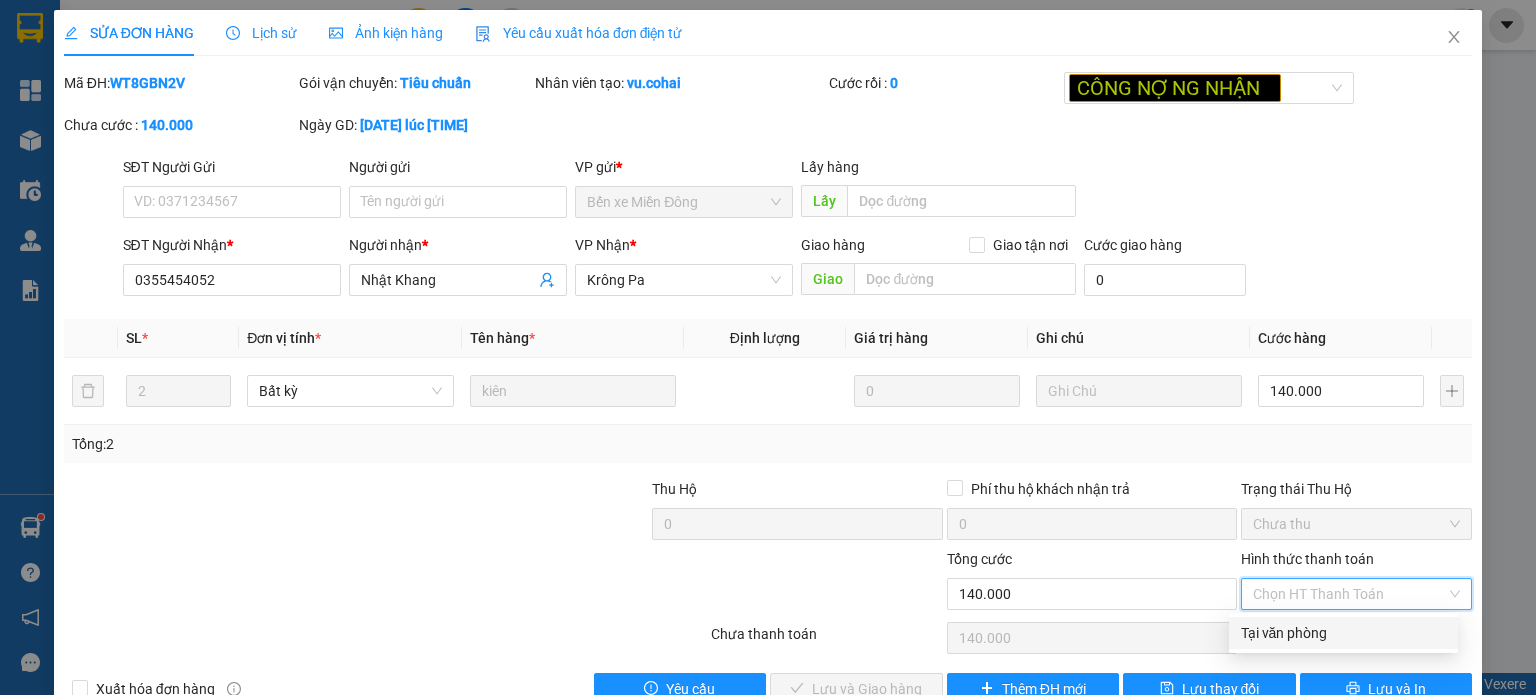 click on "Tại văn phòng" at bounding box center [1343, 633] 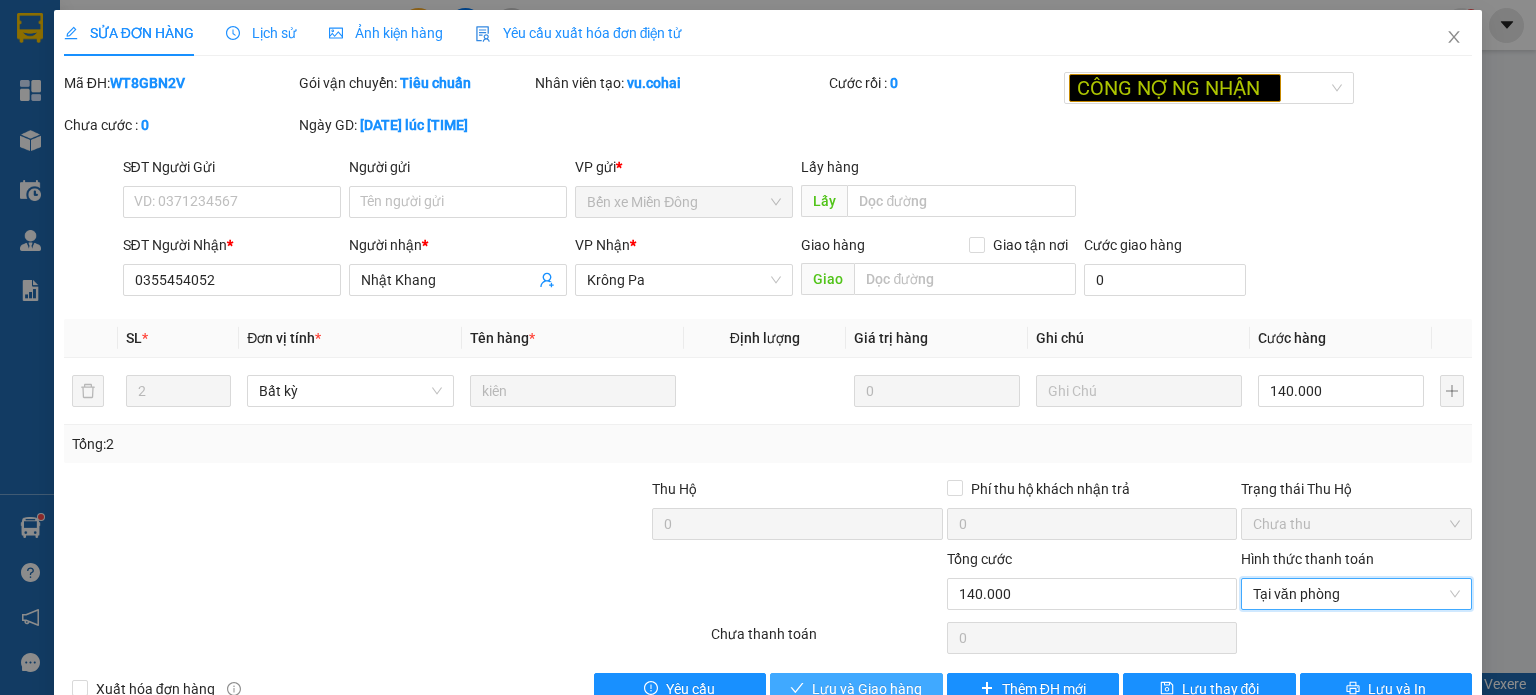 click on "Lưu và Giao hàng" at bounding box center (867, 689) 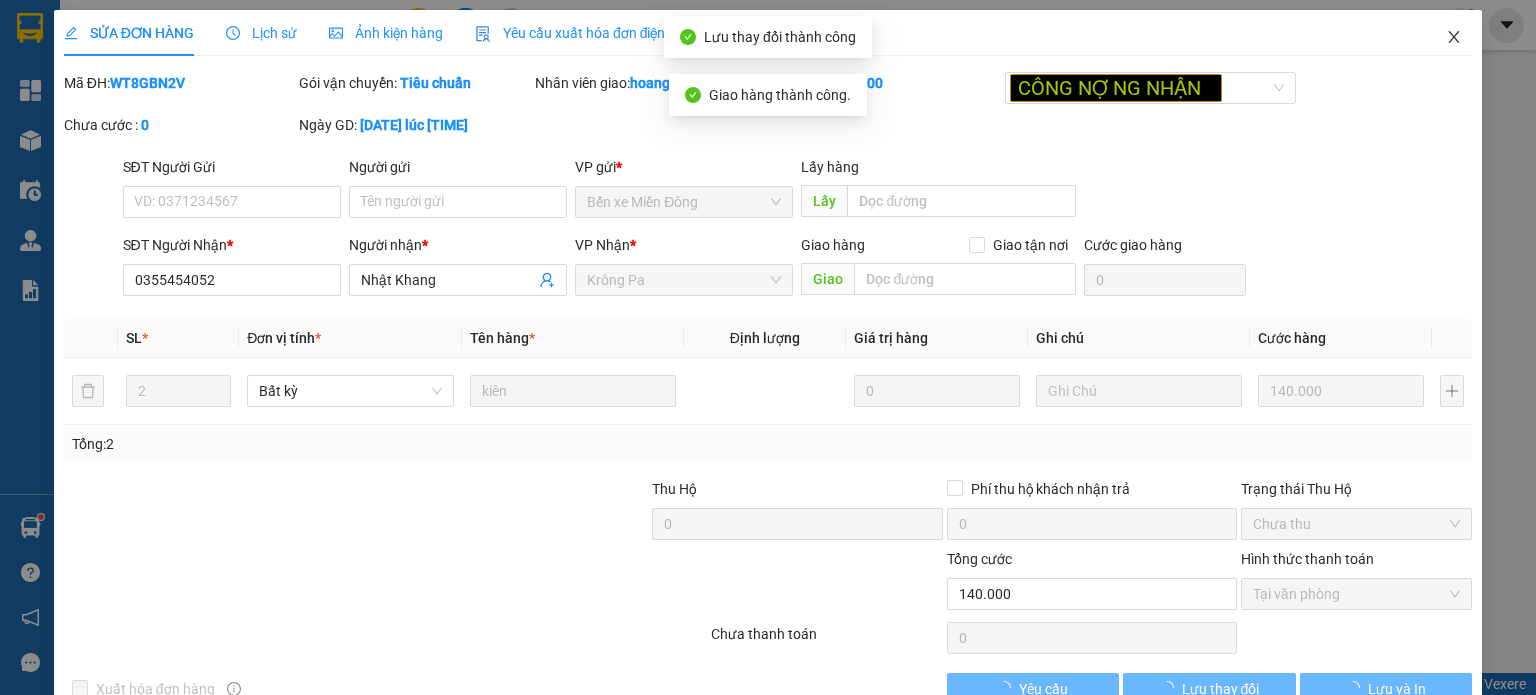 click 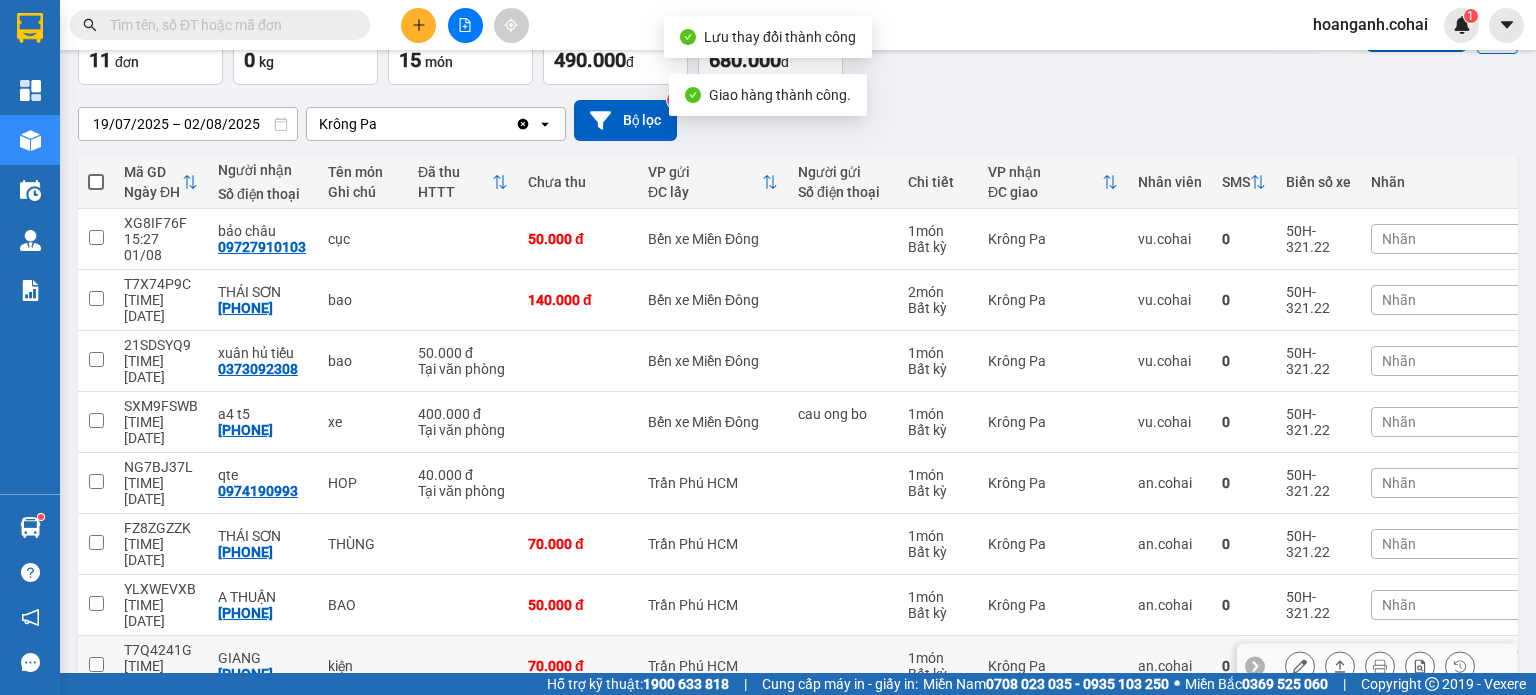 scroll, scrollTop: 206, scrollLeft: 0, axis: vertical 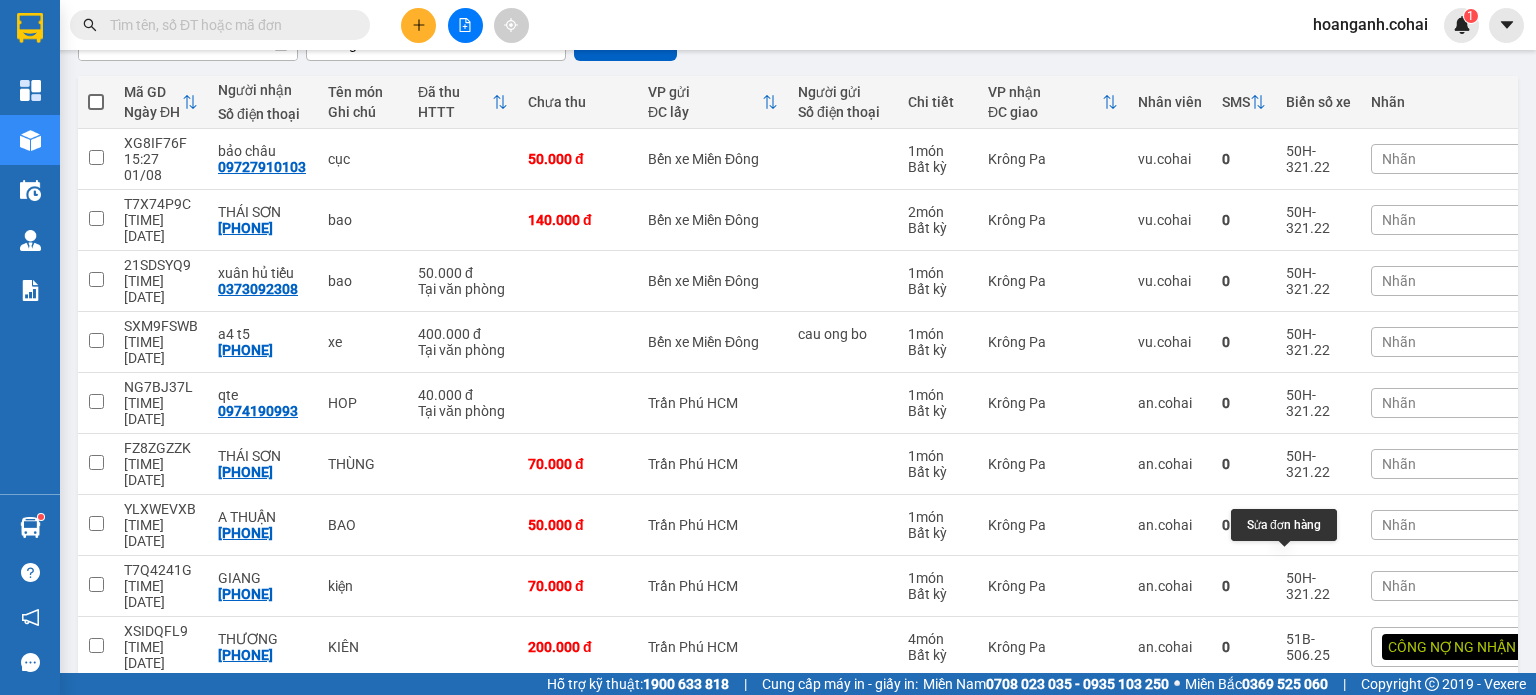 click 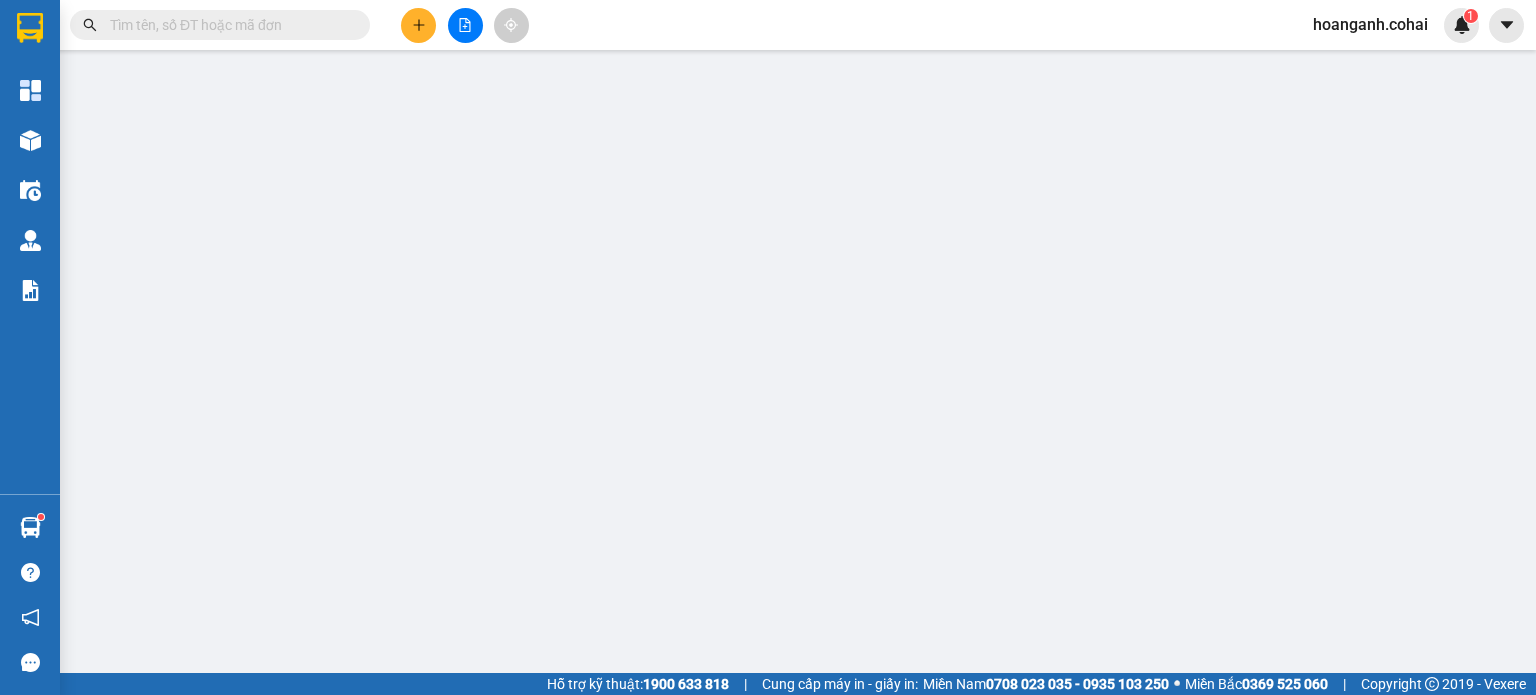 scroll, scrollTop: 0, scrollLeft: 0, axis: both 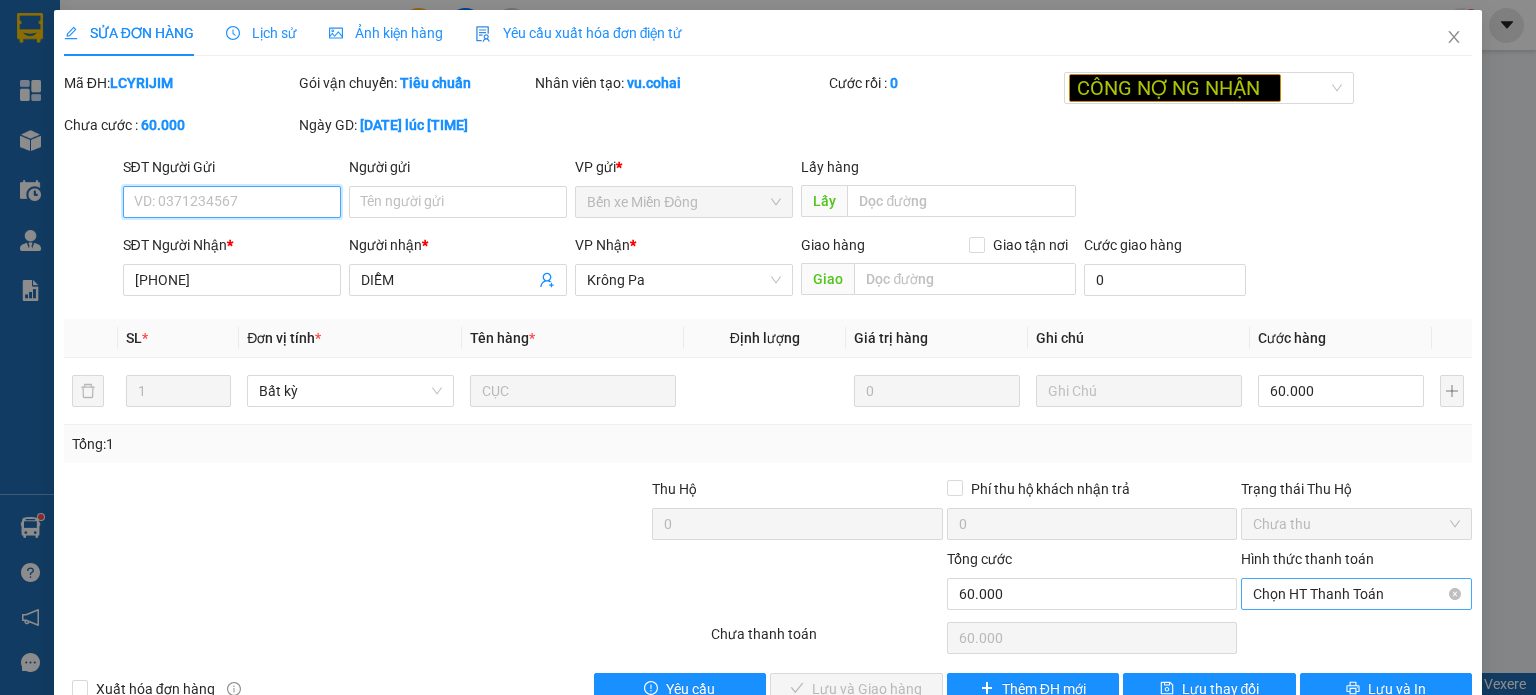 click on "Chọn HT Thanh Toán" at bounding box center (1356, 594) 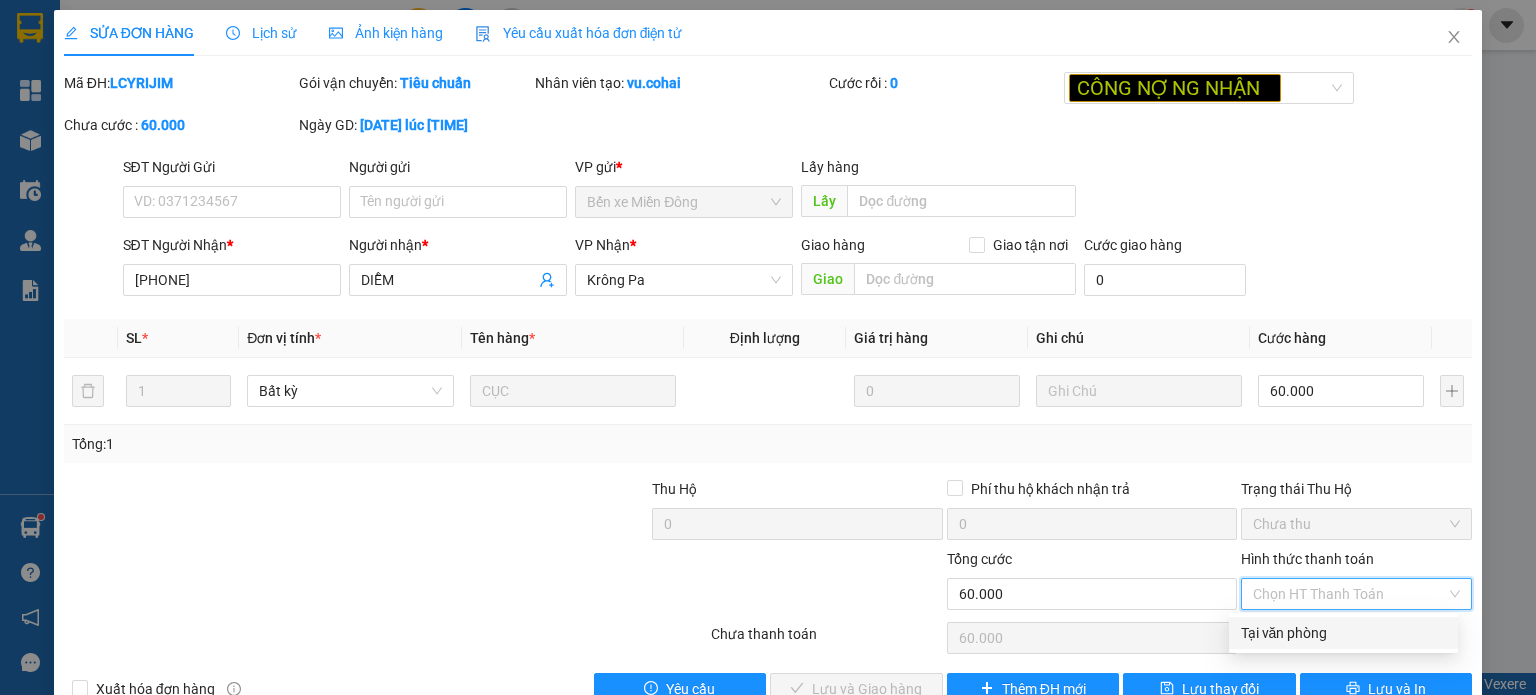 click on "Tại văn phòng" at bounding box center (1343, 633) 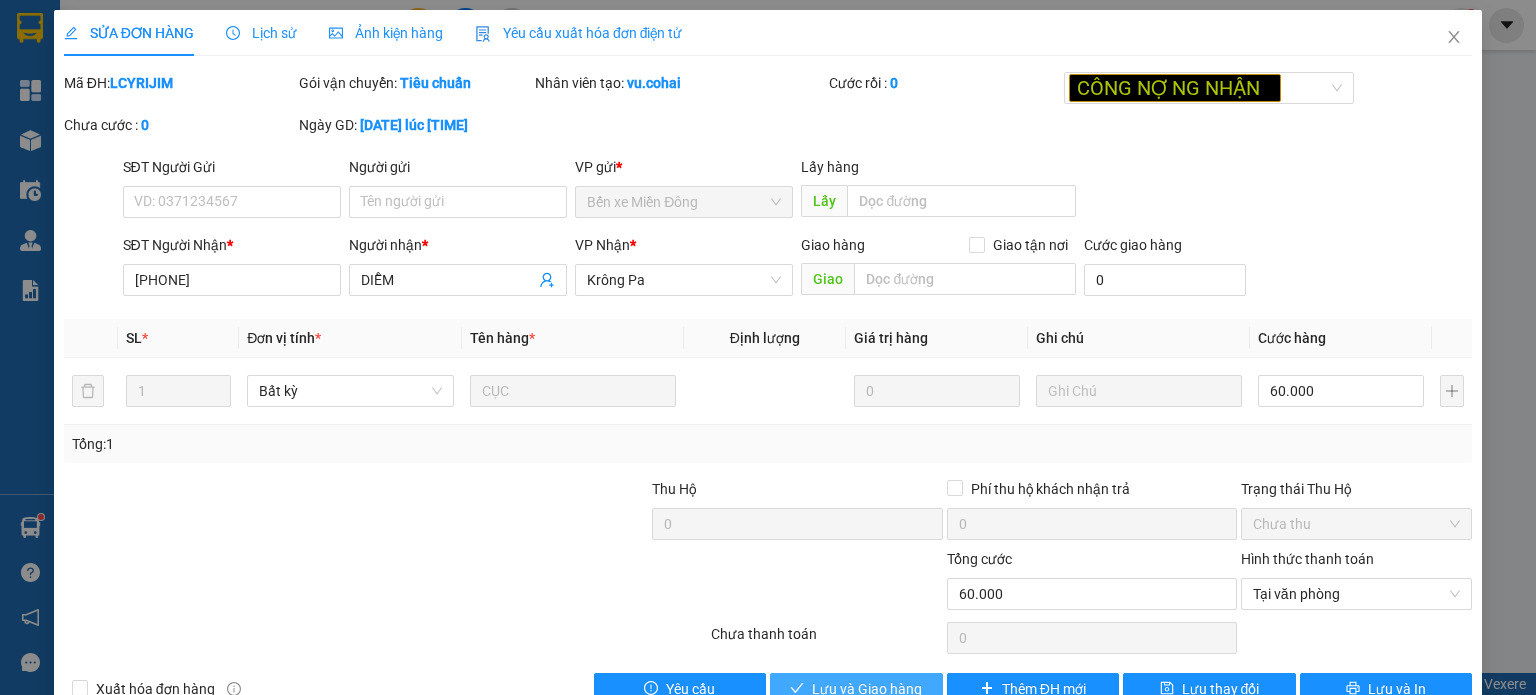 click on "Lưu và Giao hàng" at bounding box center (867, 689) 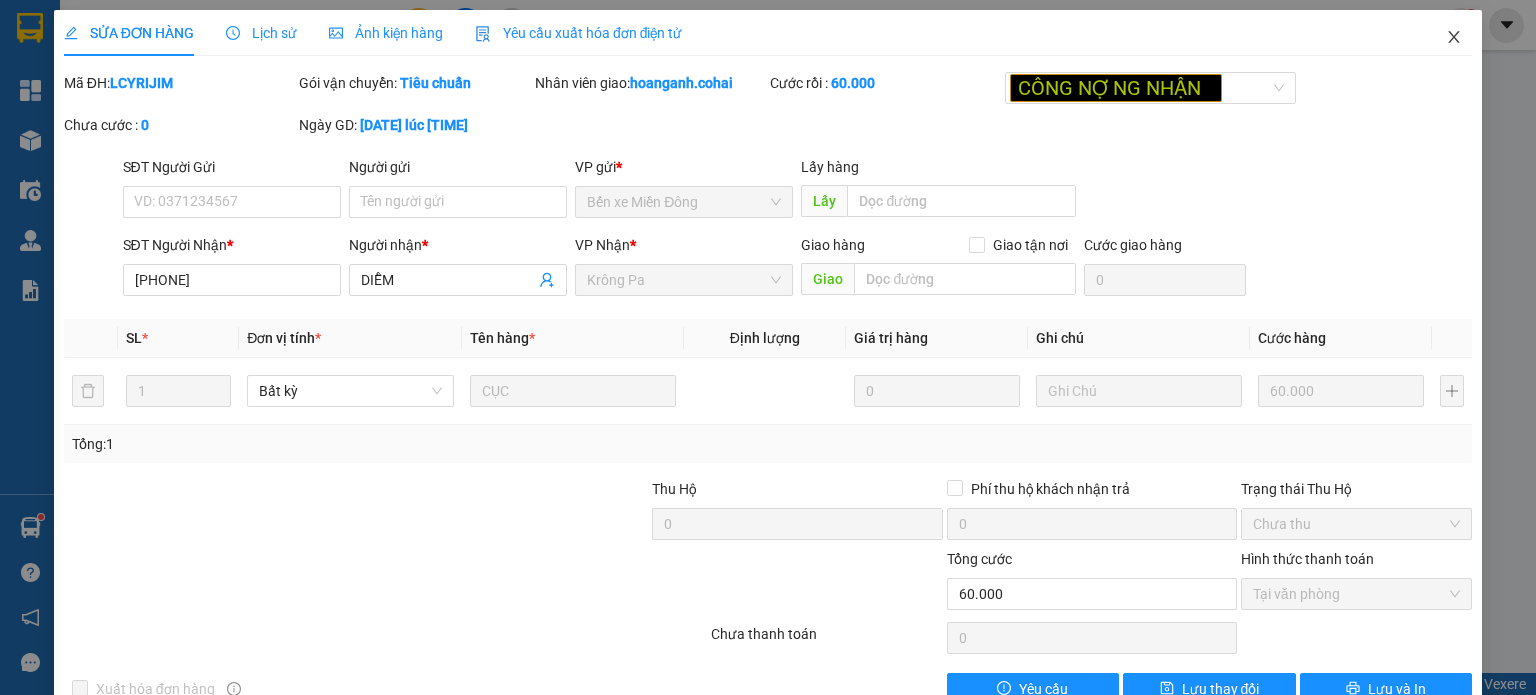 click 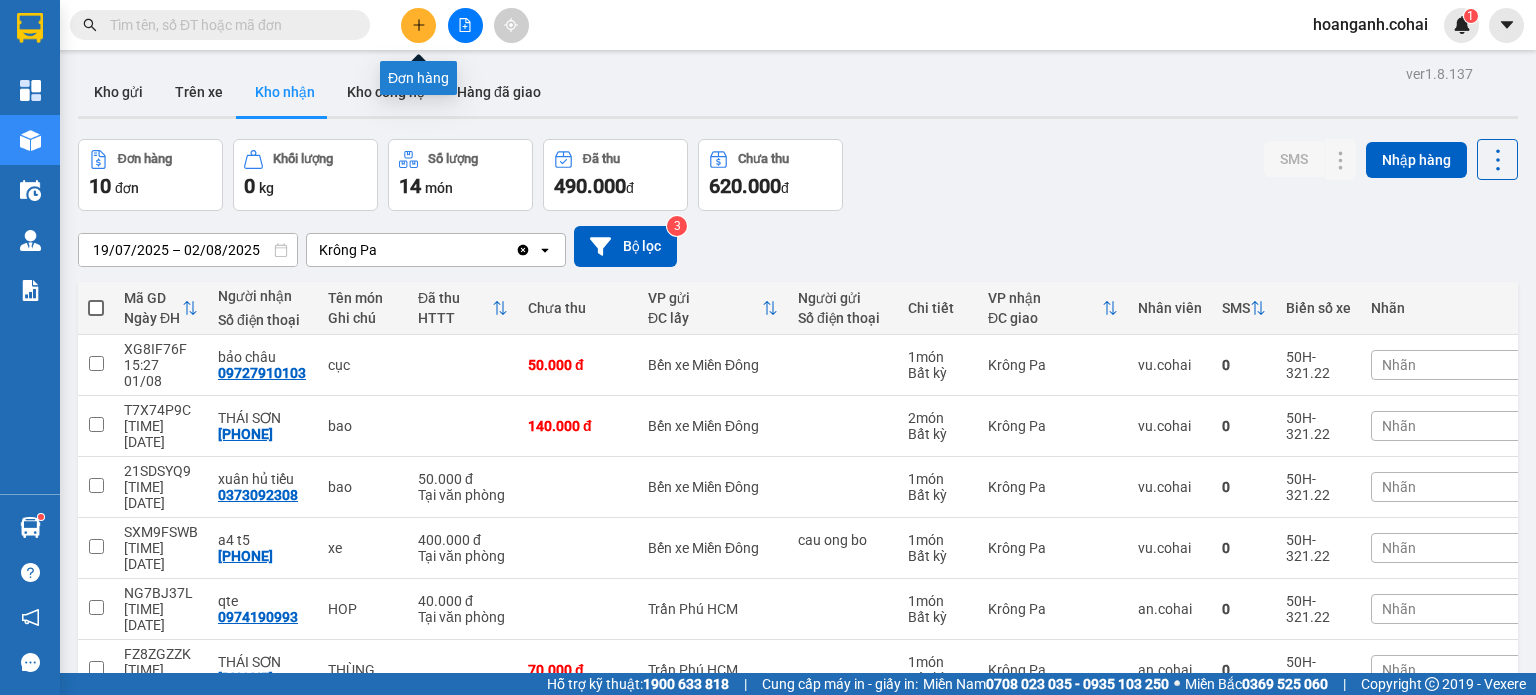 click 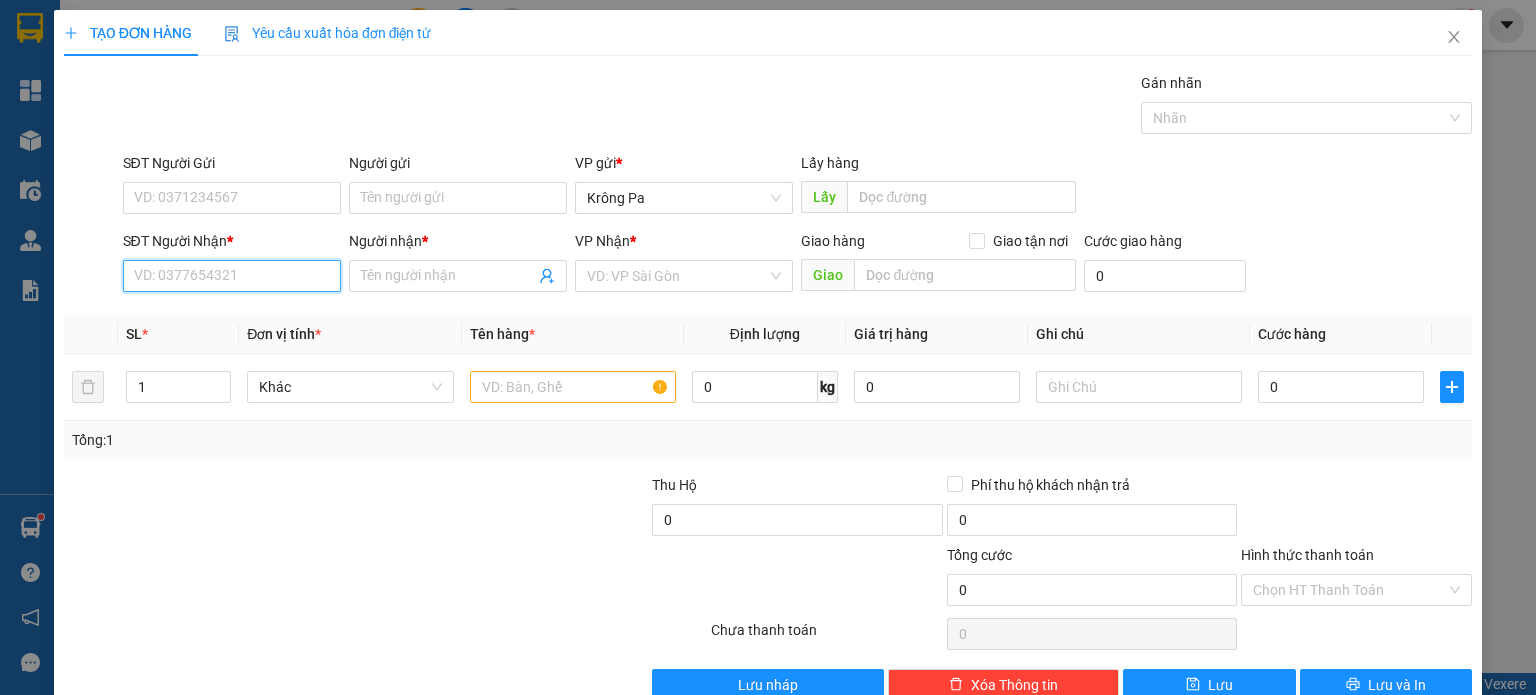 click on "SĐT Người Nhận  *" at bounding box center [232, 276] 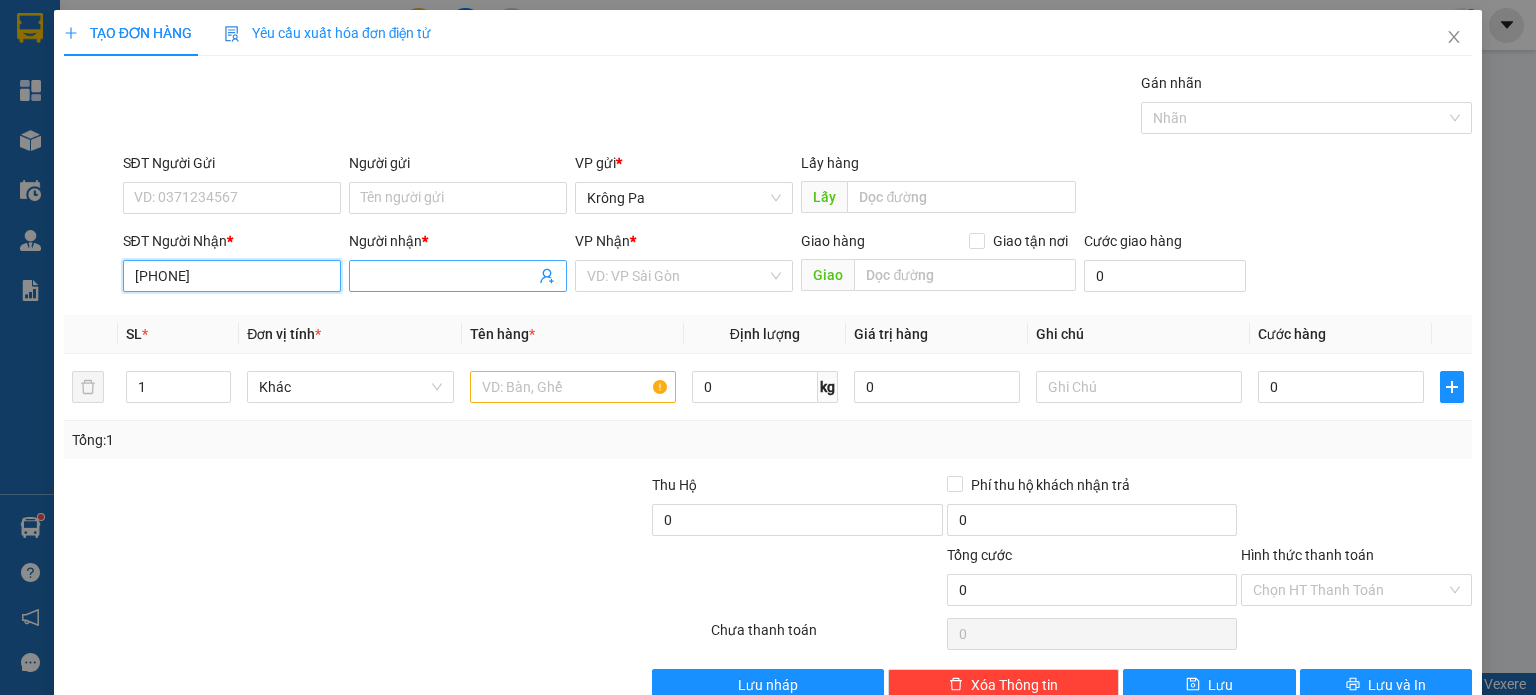 type on "[PHONE]" 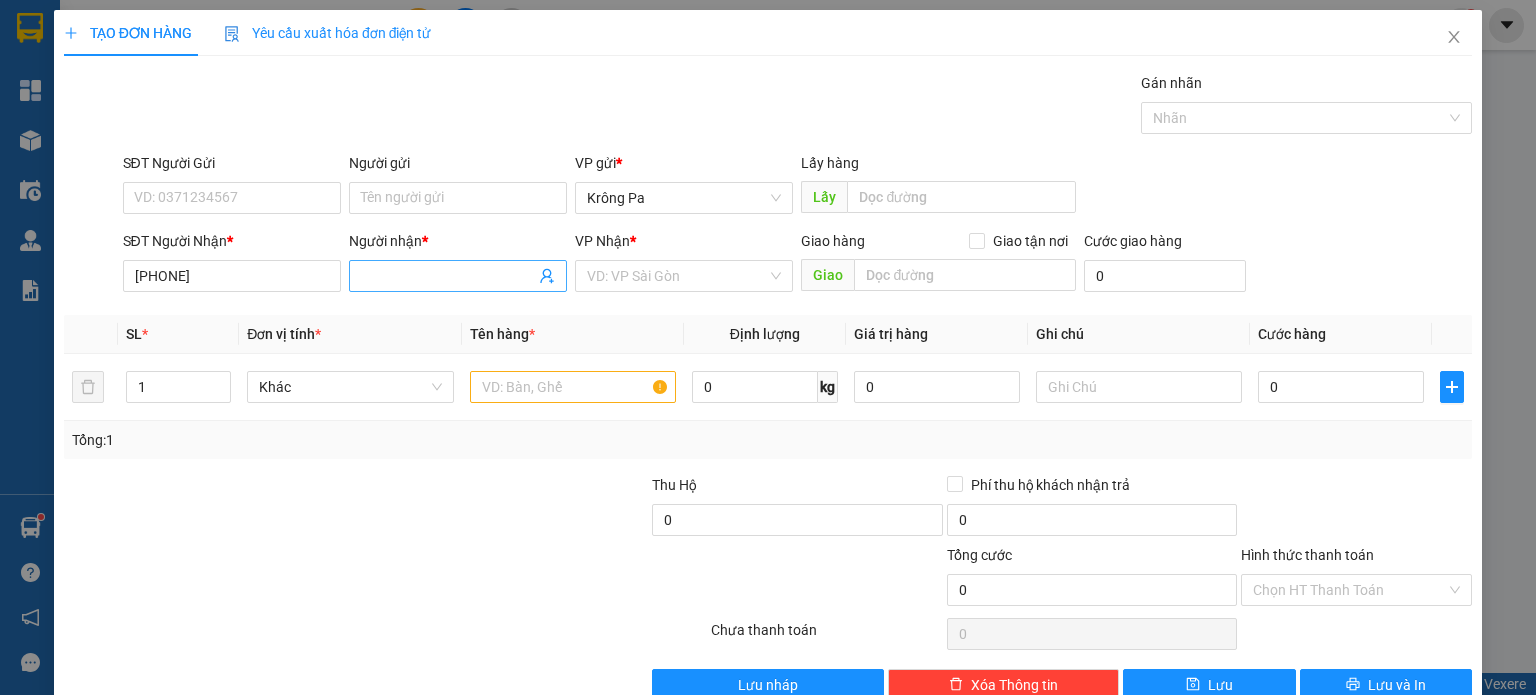 click on "Người nhận  *" at bounding box center [448, 276] 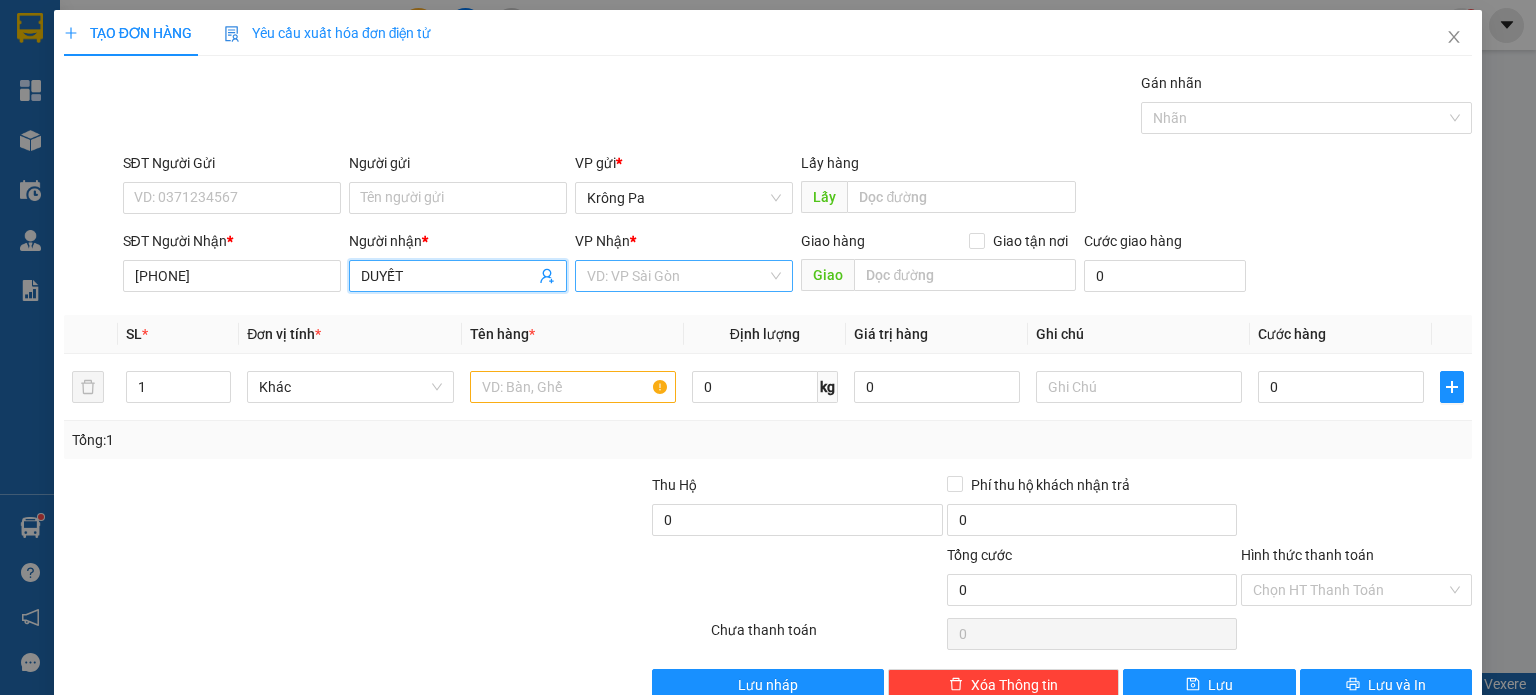 type on "DUYẾT" 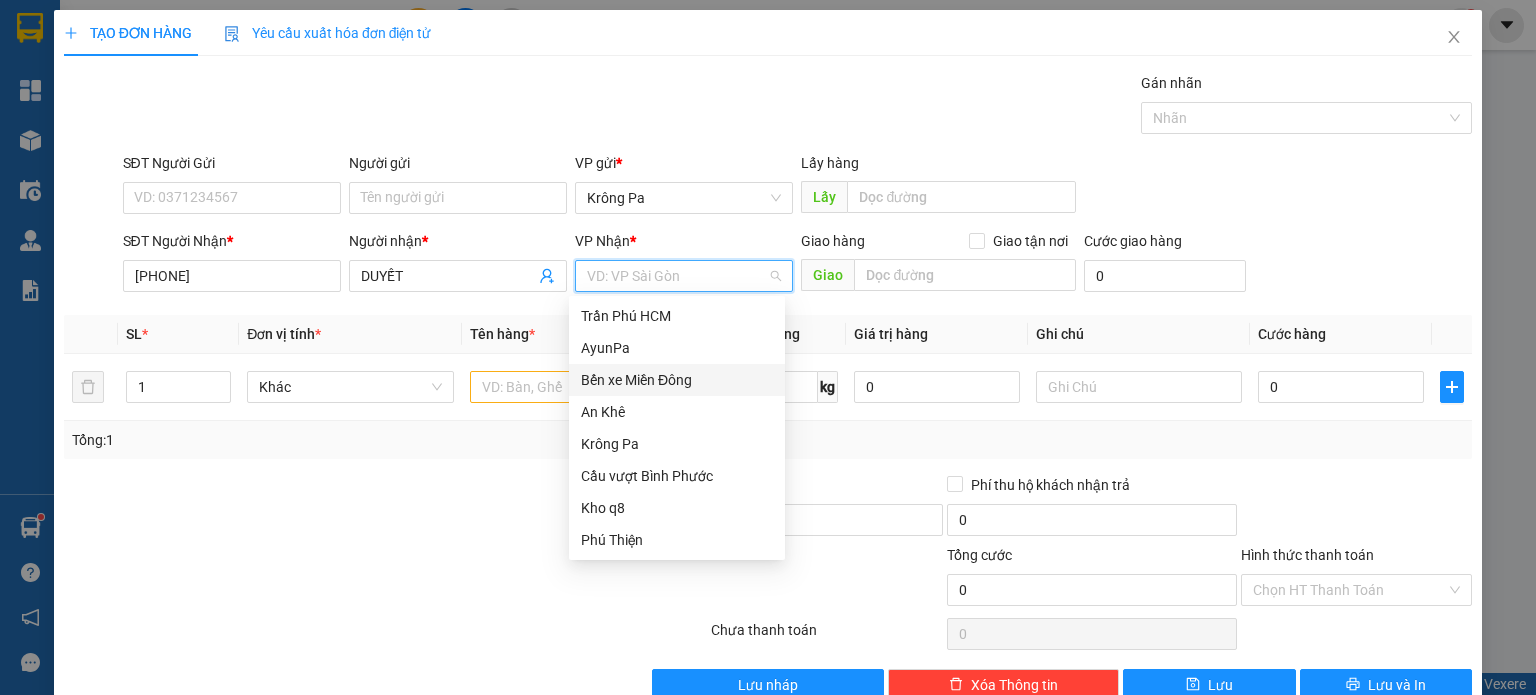 click on "Bến xe Miền Đông" at bounding box center [677, 380] 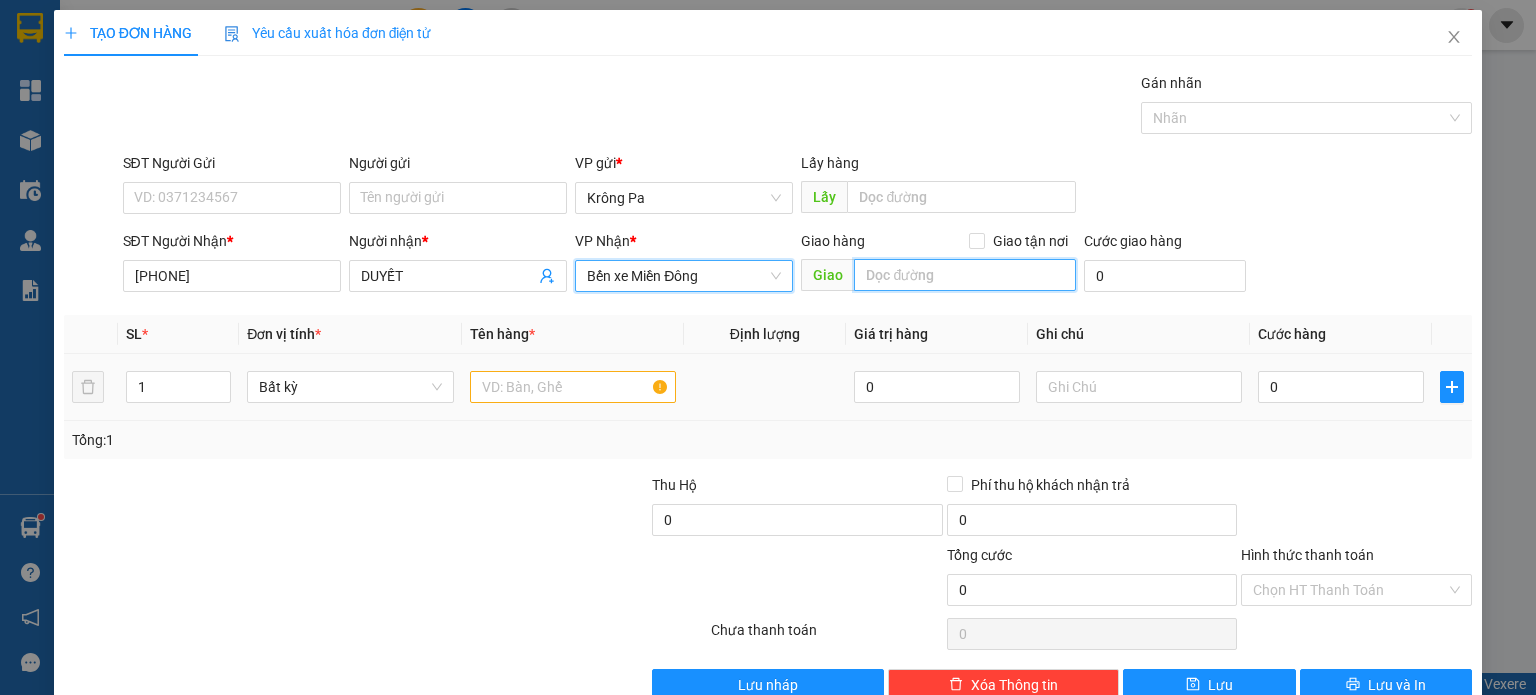 click at bounding box center (965, 275) 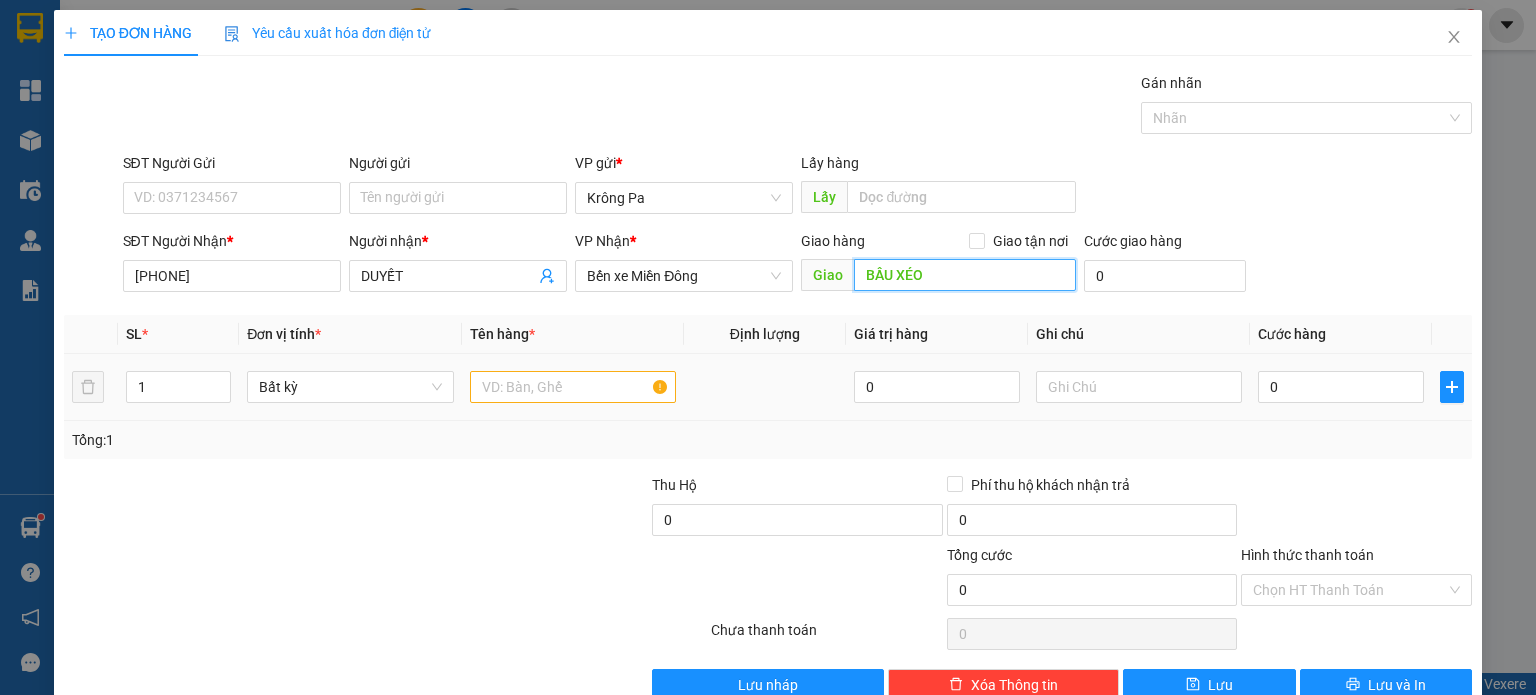 type on "BẦU XÉO" 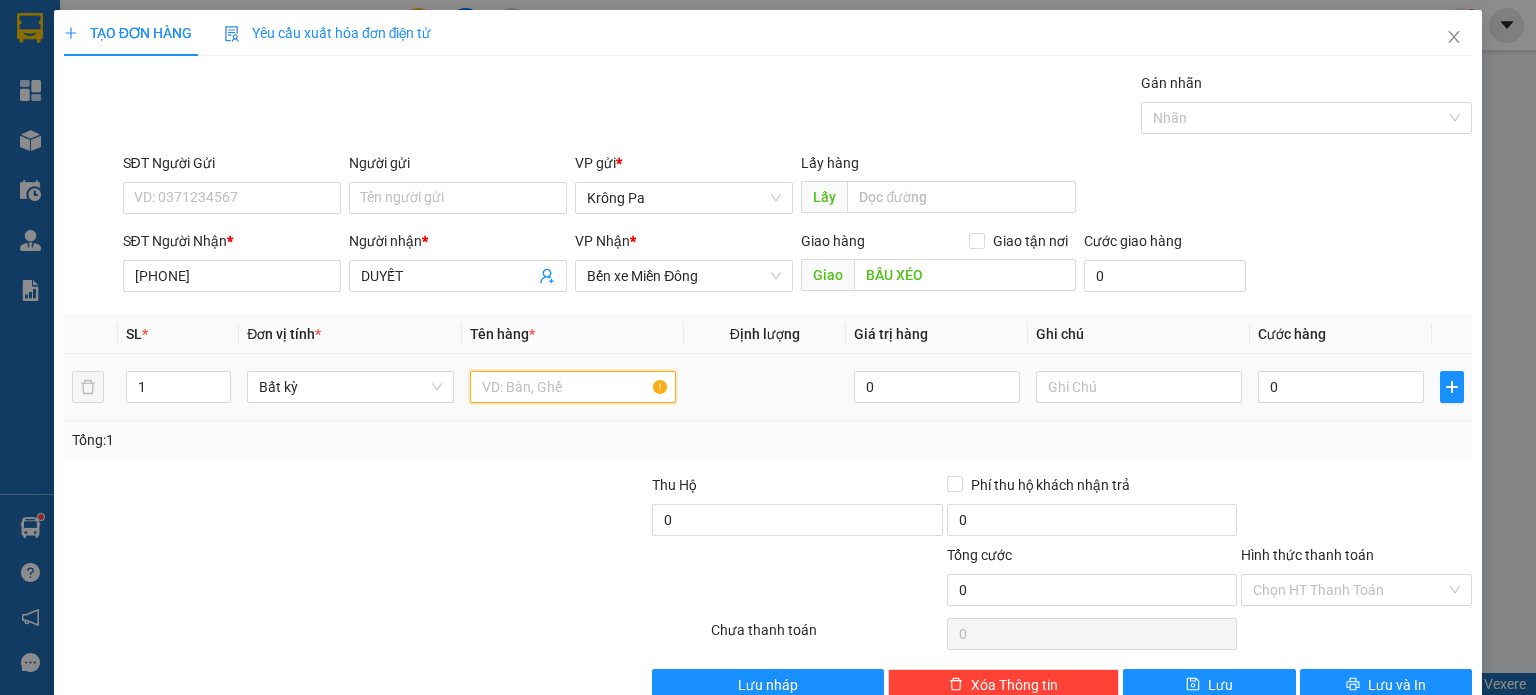 click at bounding box center (573, 387) 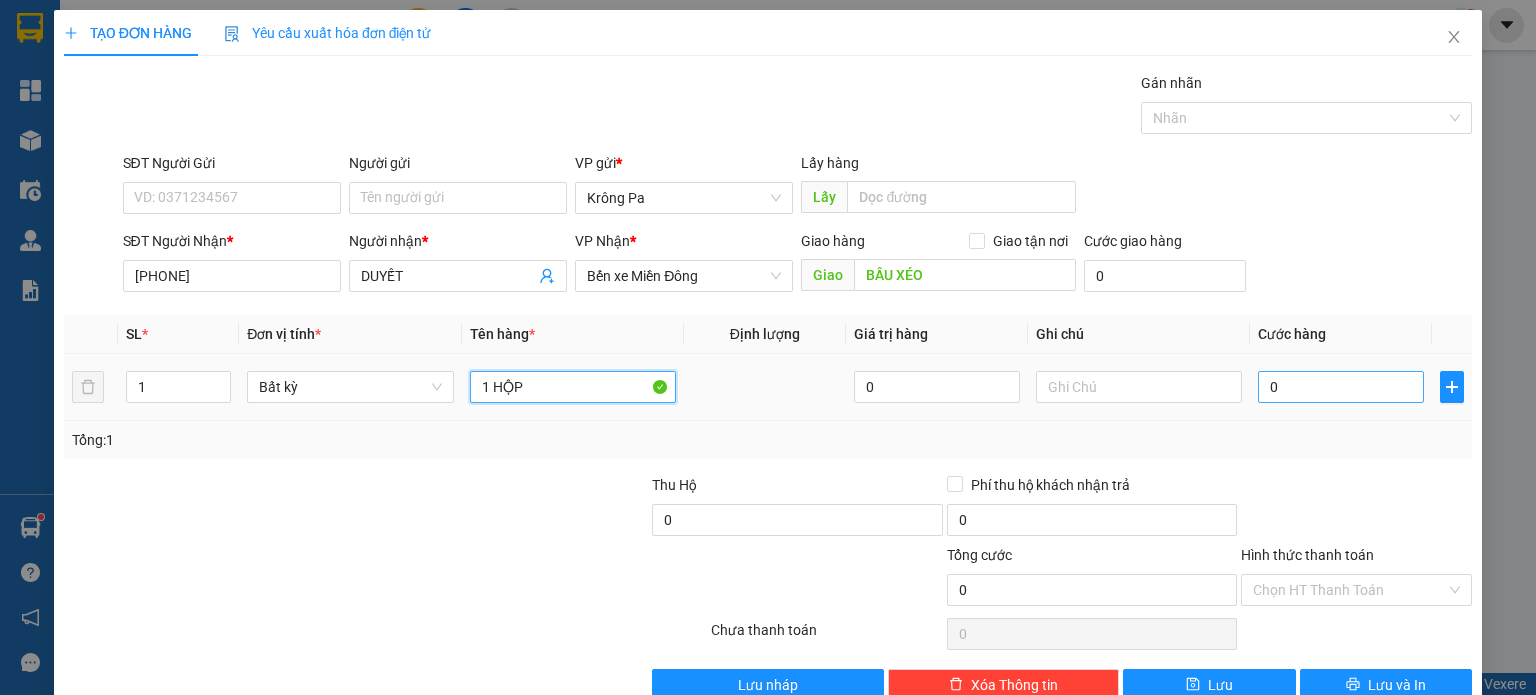 type on "1 HỘP" 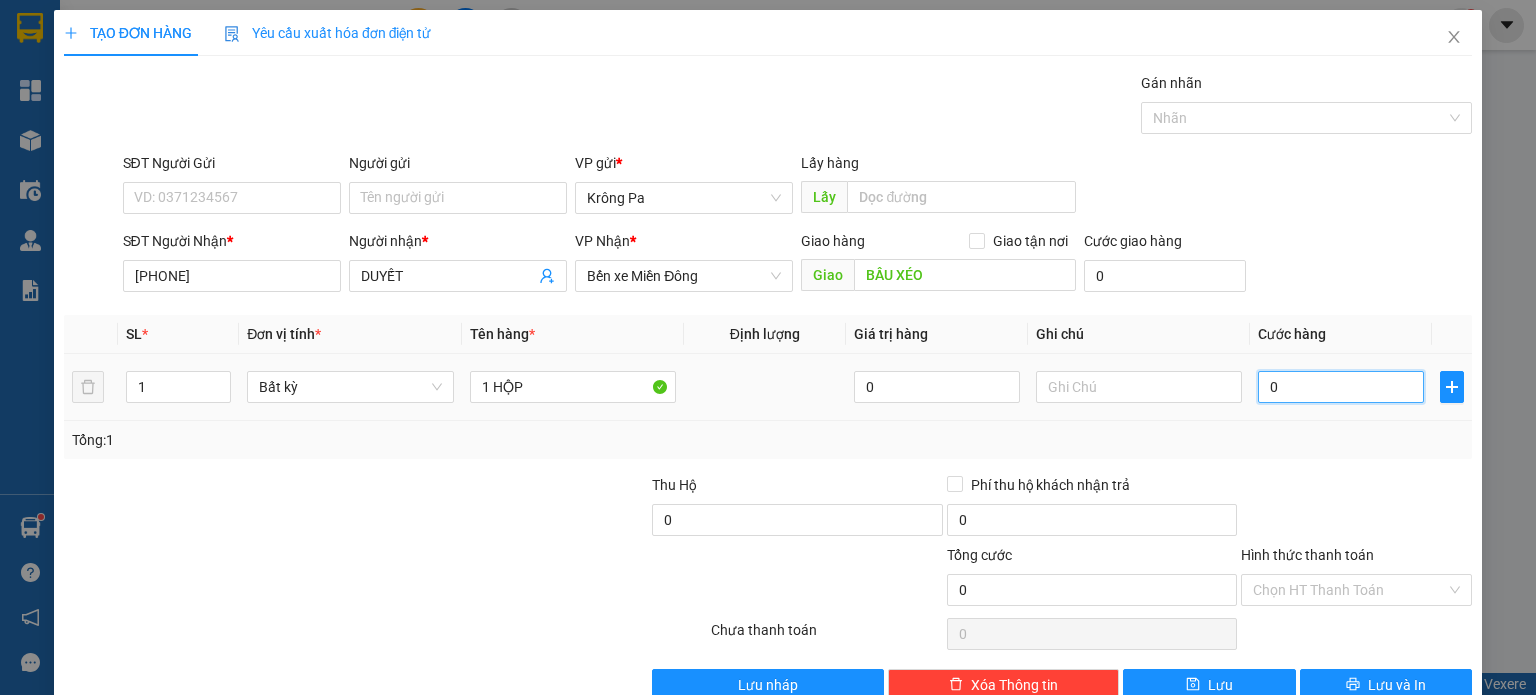 click on "0" at bounding box center [1341, 387] 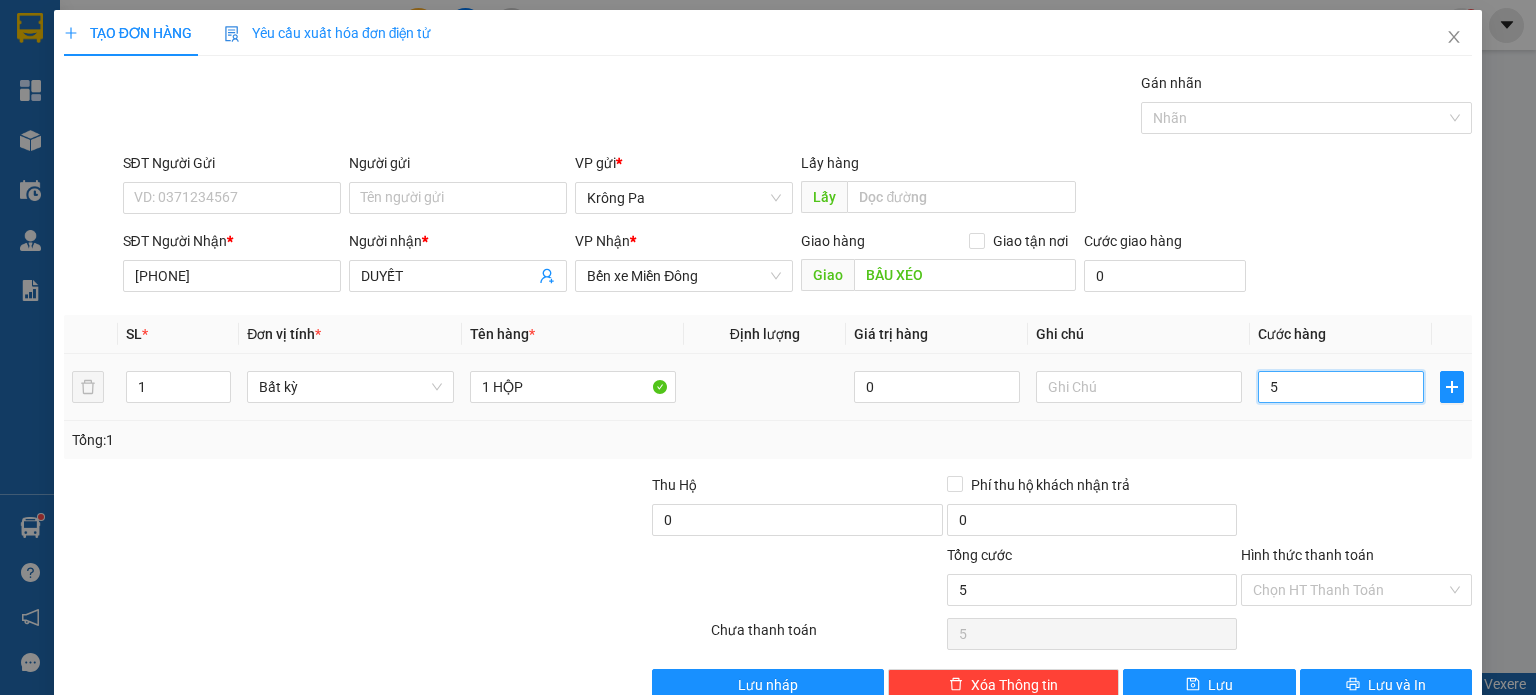 type on "50" 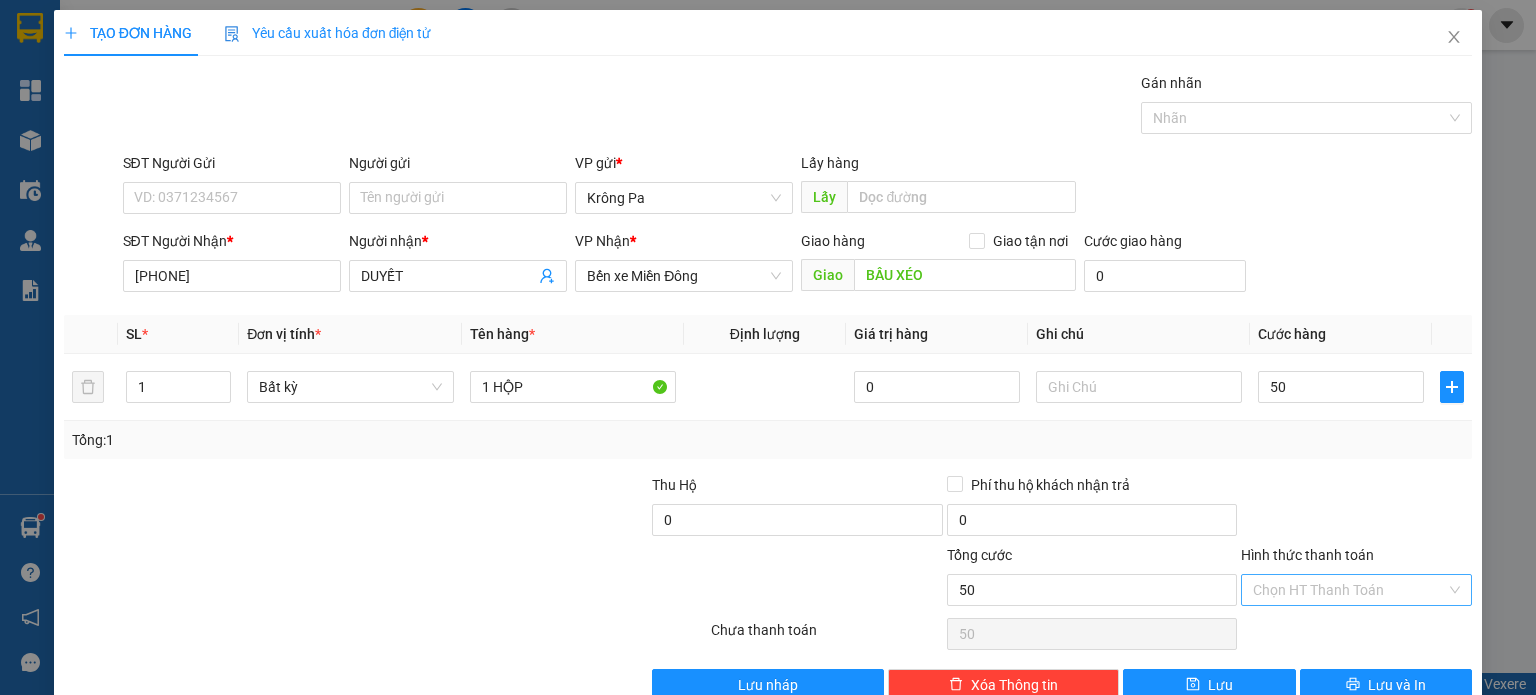 type on "50.000" 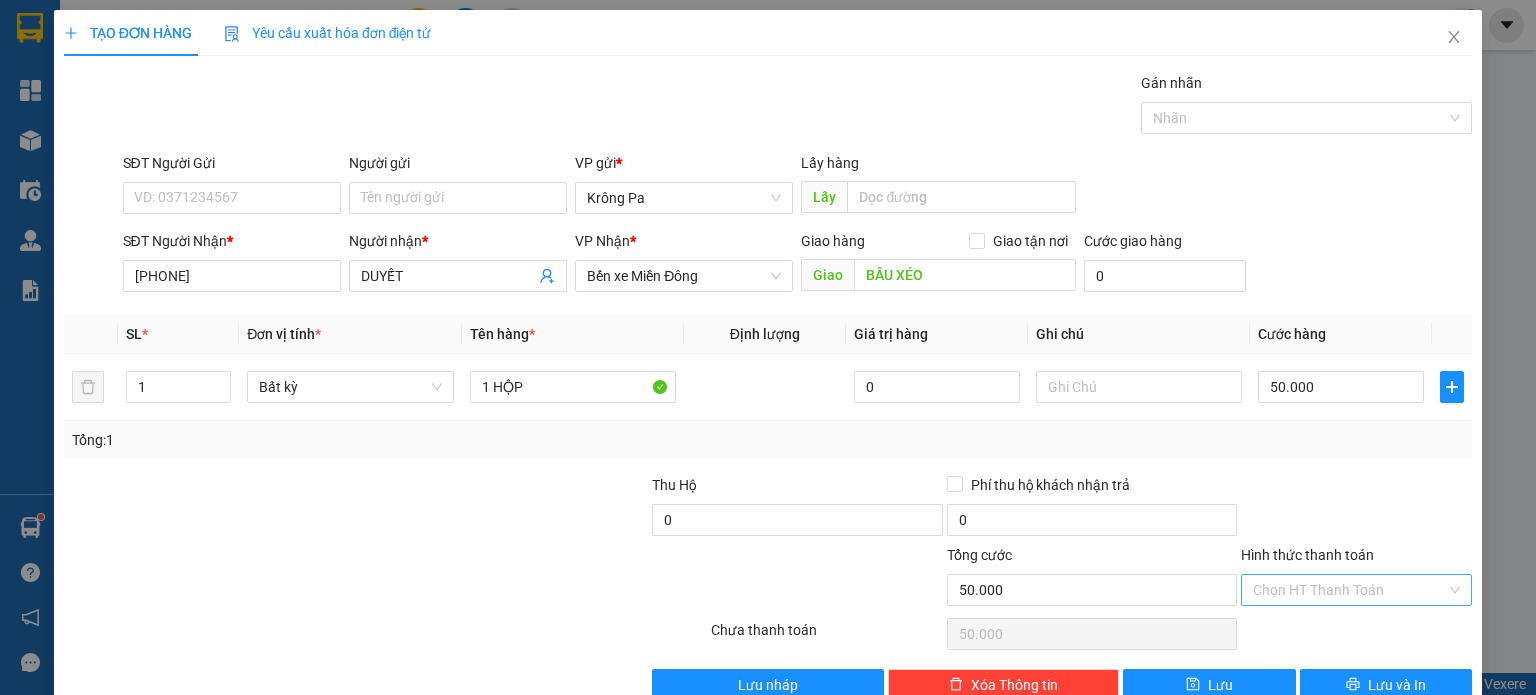 click on "Hình thức thanh toán" at bounding box center (1349, 590) 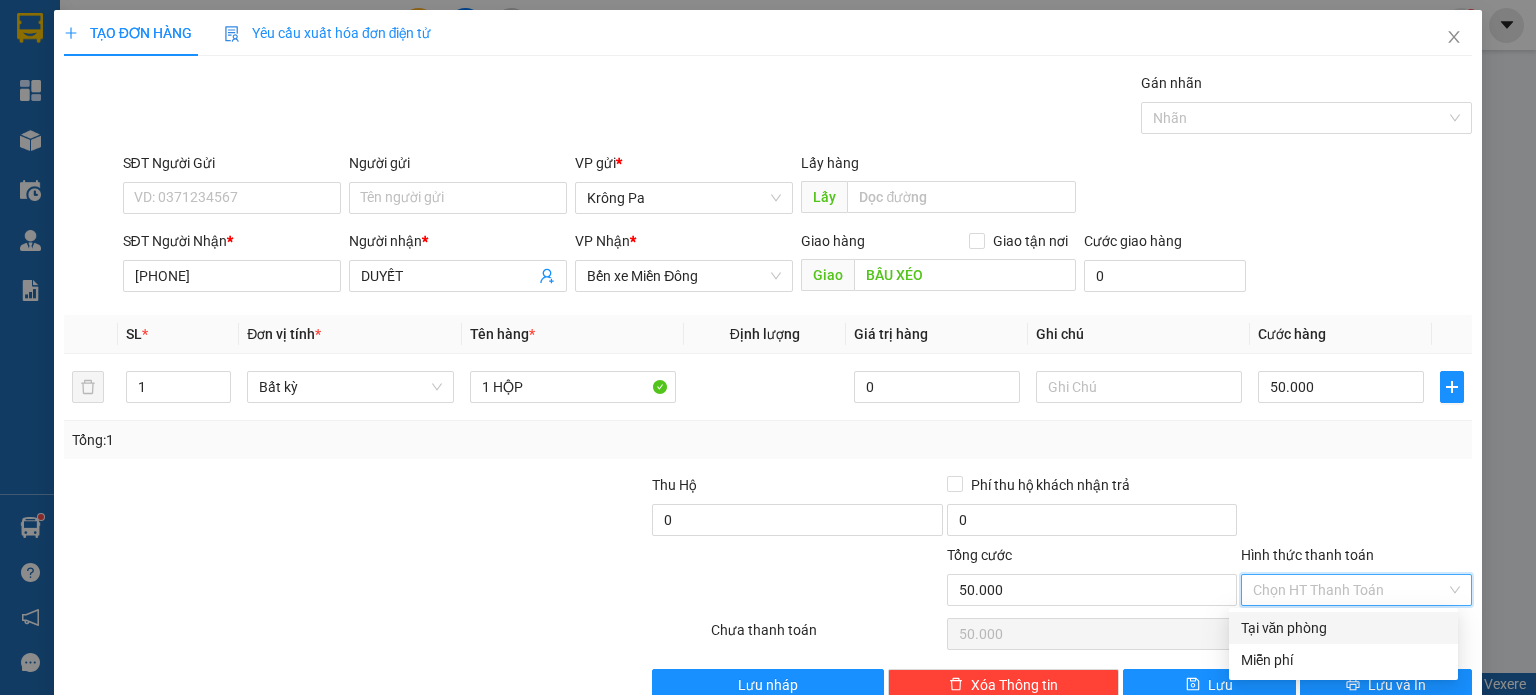 click on "Tại văn phòng" at bounding box center [1343, 628] 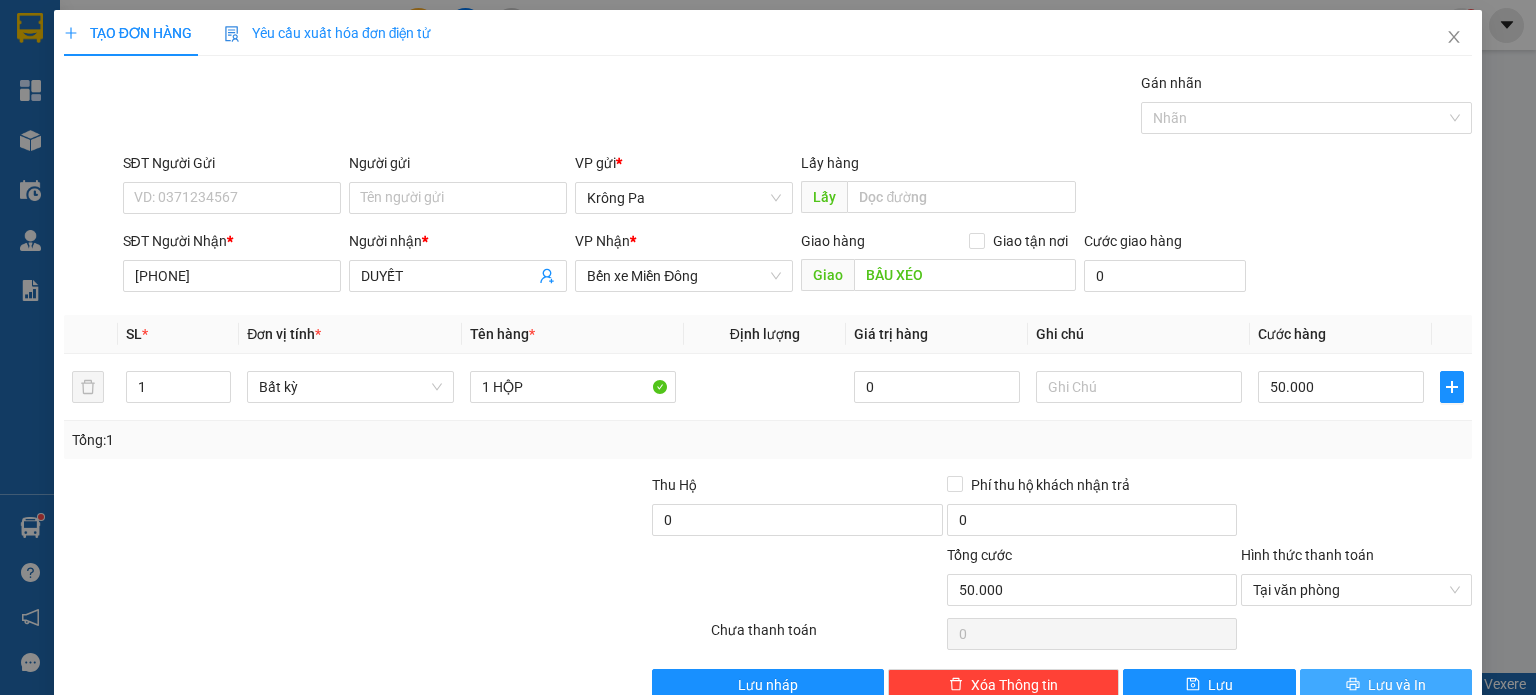 click on "Lưu và In" at bounding box center [1386, 685] 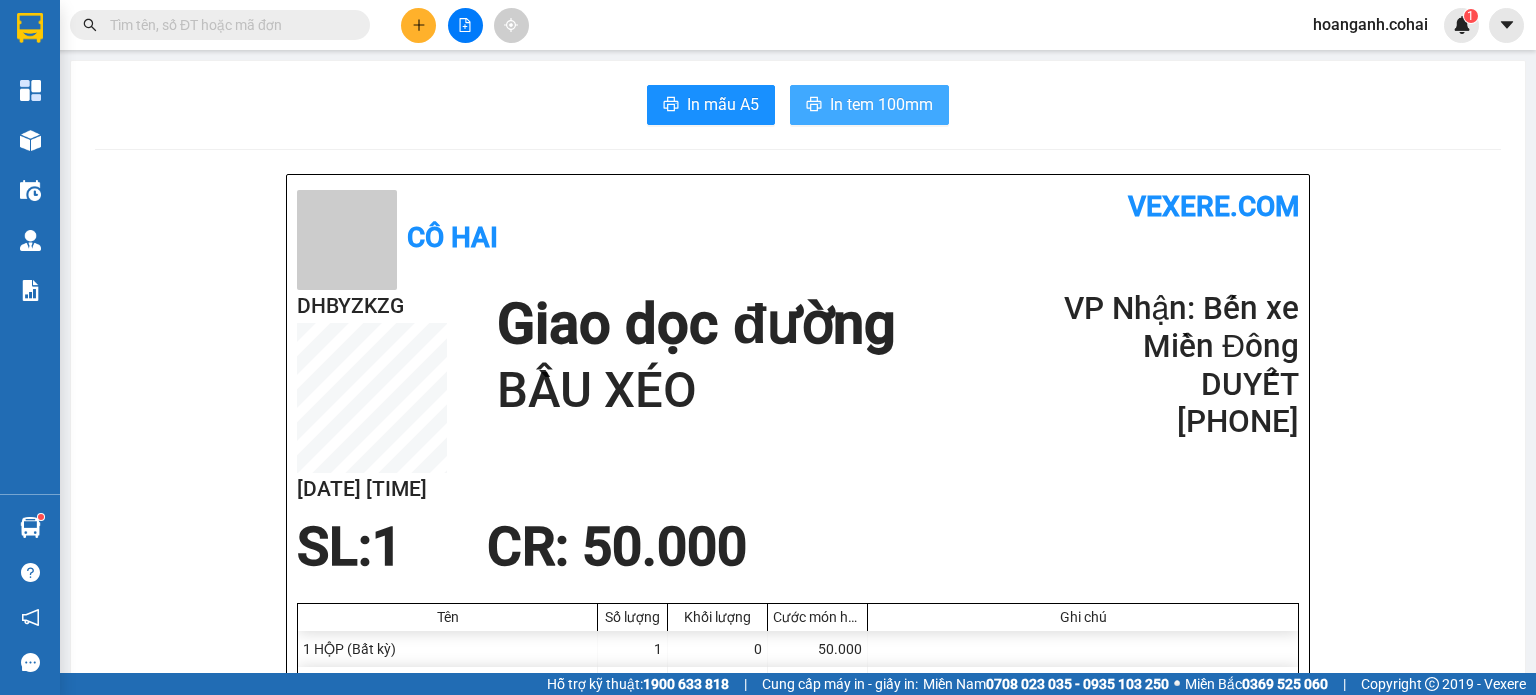 click on "In tem 100mm" at bounding box center [881, 104] 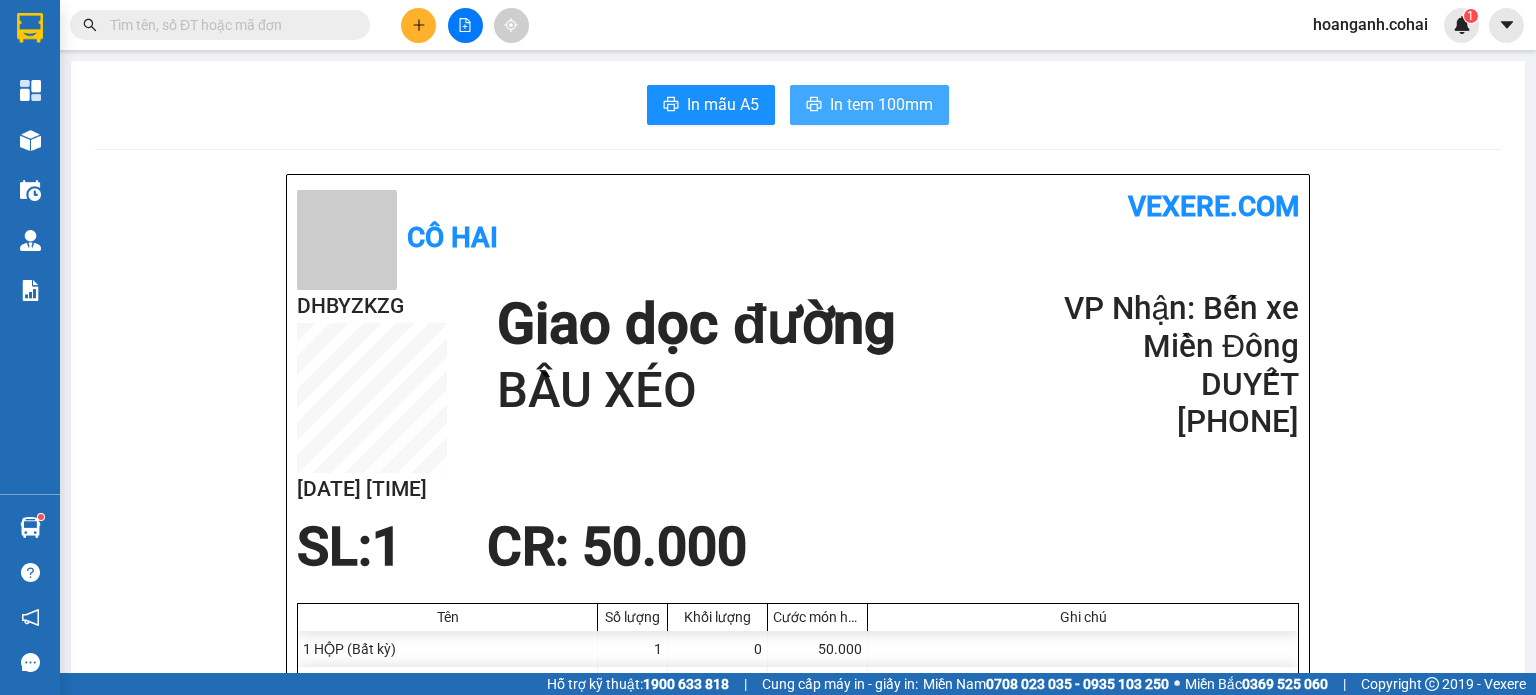 scroll, scrollTop: 0, scrollLeft: 0, axis: both 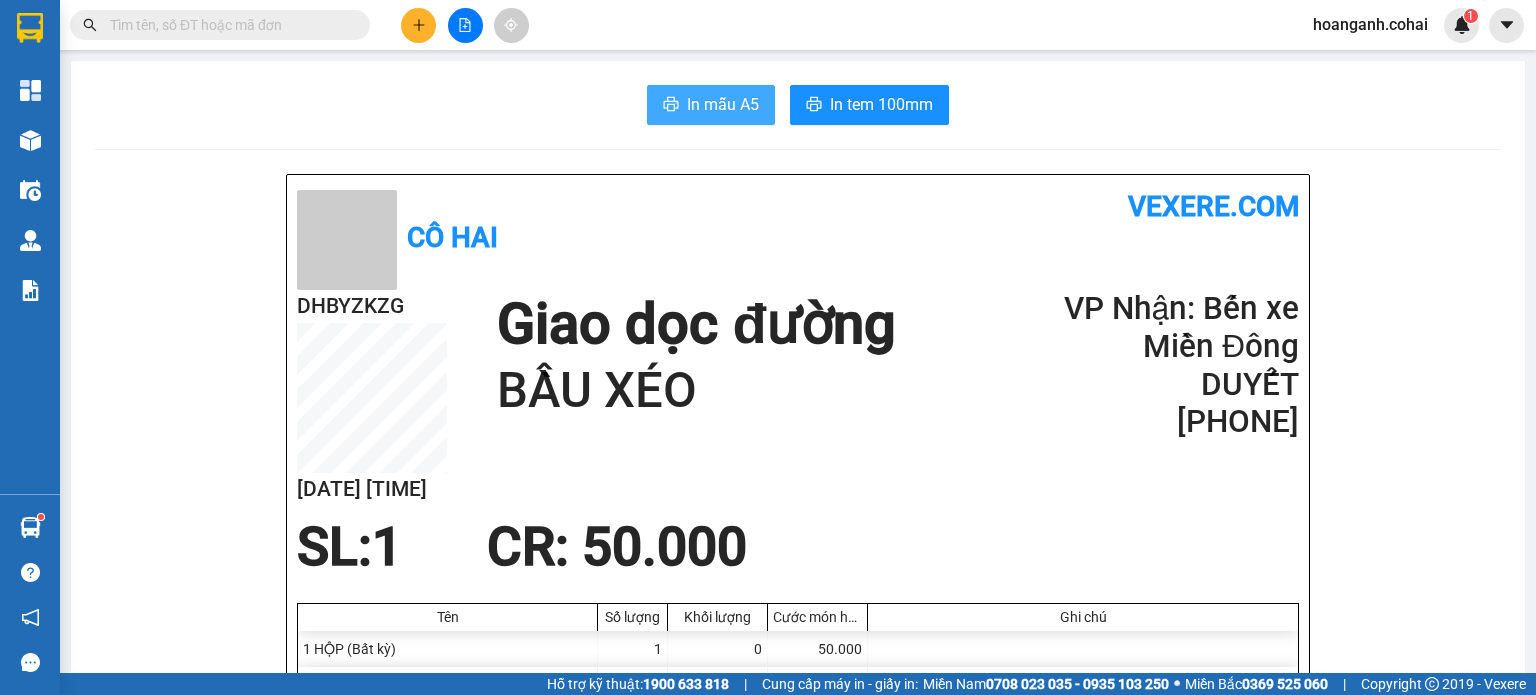 click on "In mẫu A5" at bounding box center [723, 104] 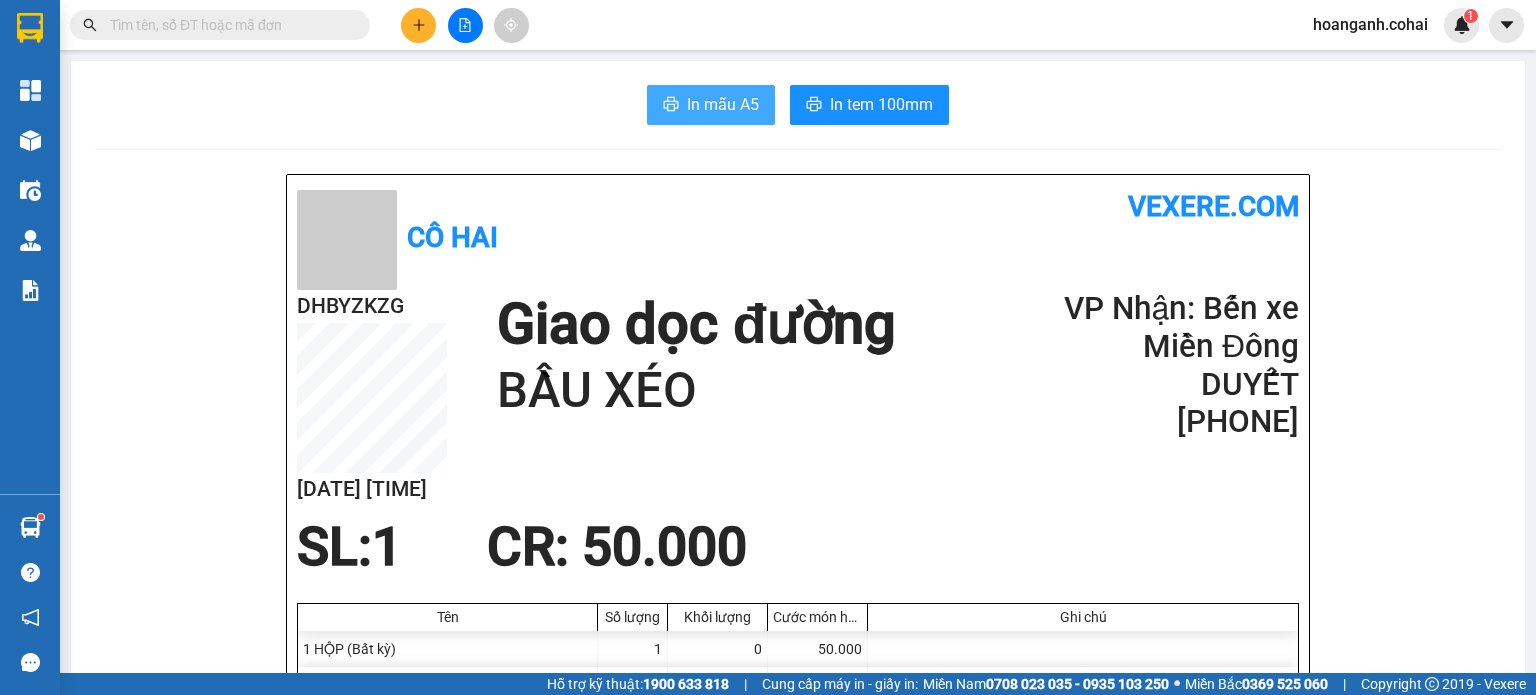 scroll, scrollTop: 0, scrollLeft: 0, axis: both 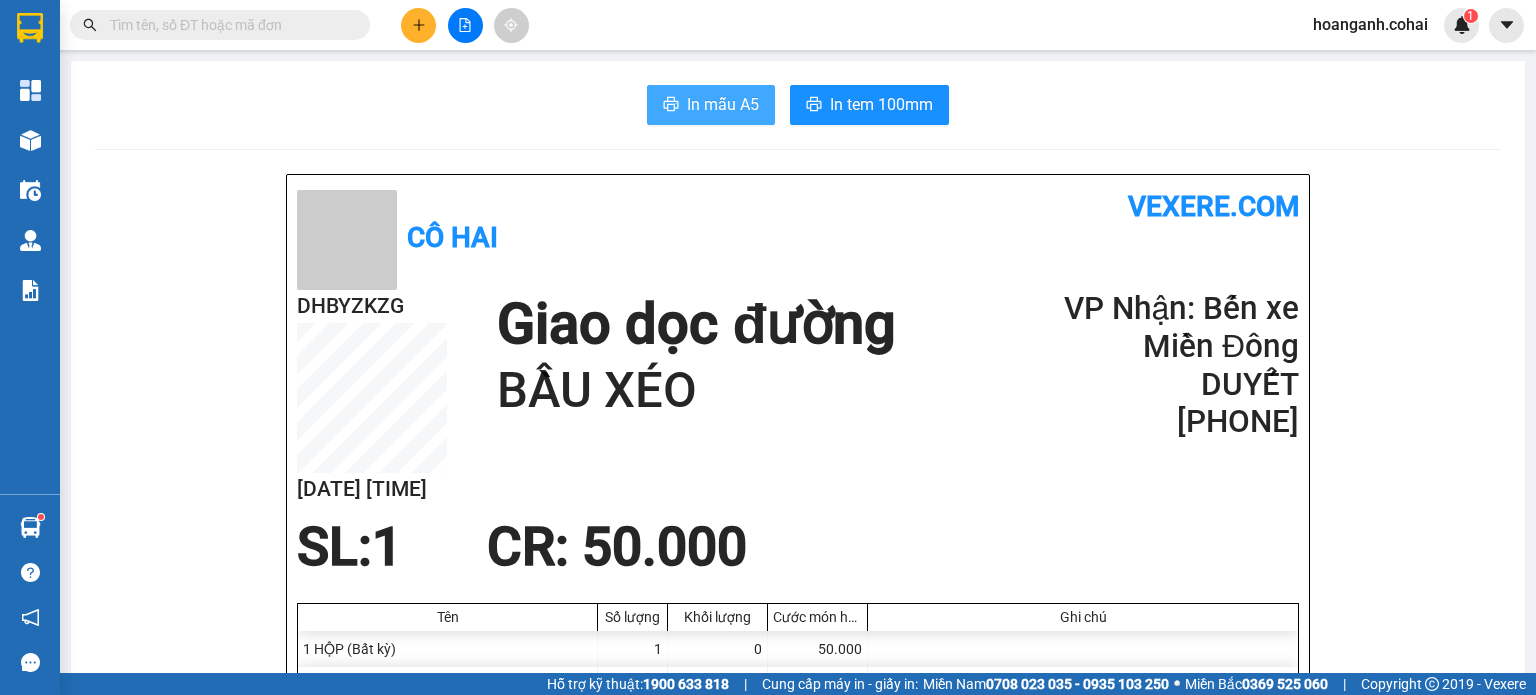click on "In mẫu A5" at bounding box center [723, 104] 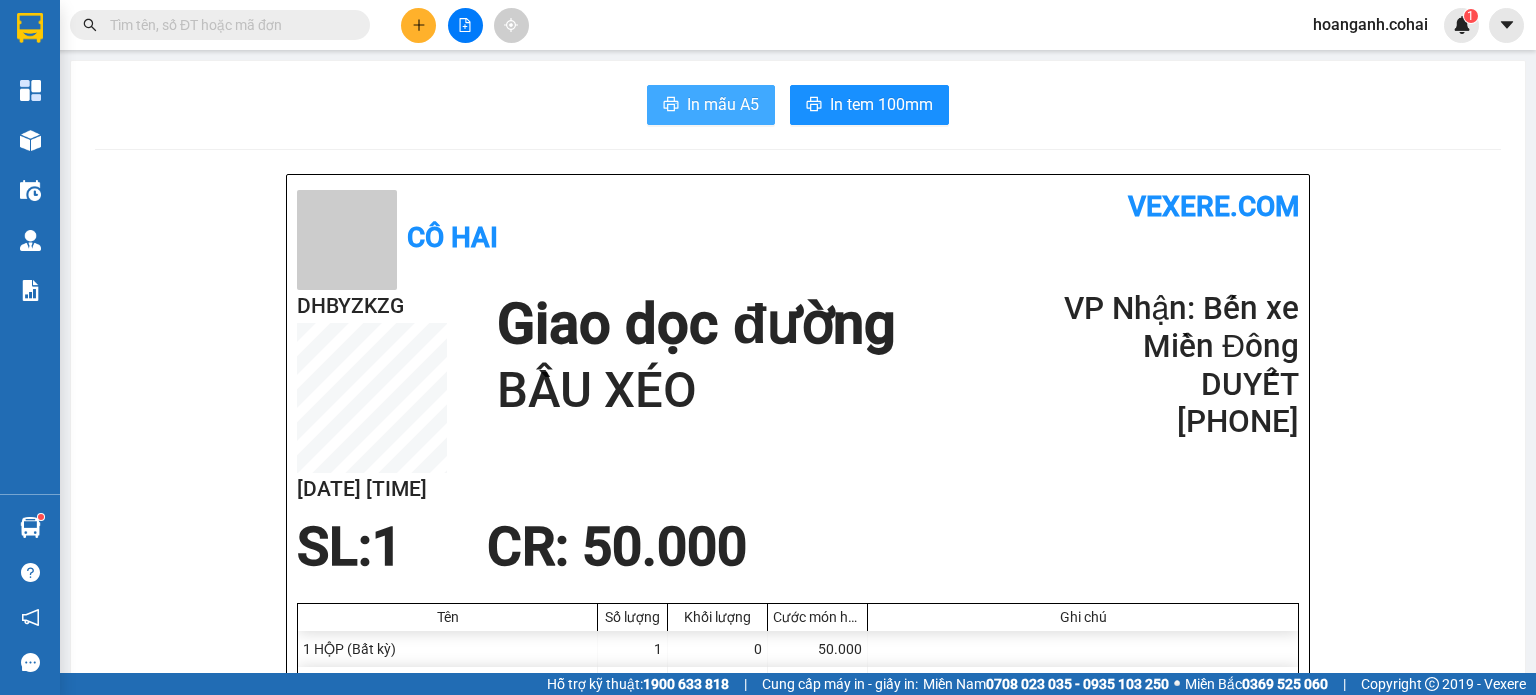 scroll, scrollTop: 0, scrollLeft: 0, axis: both 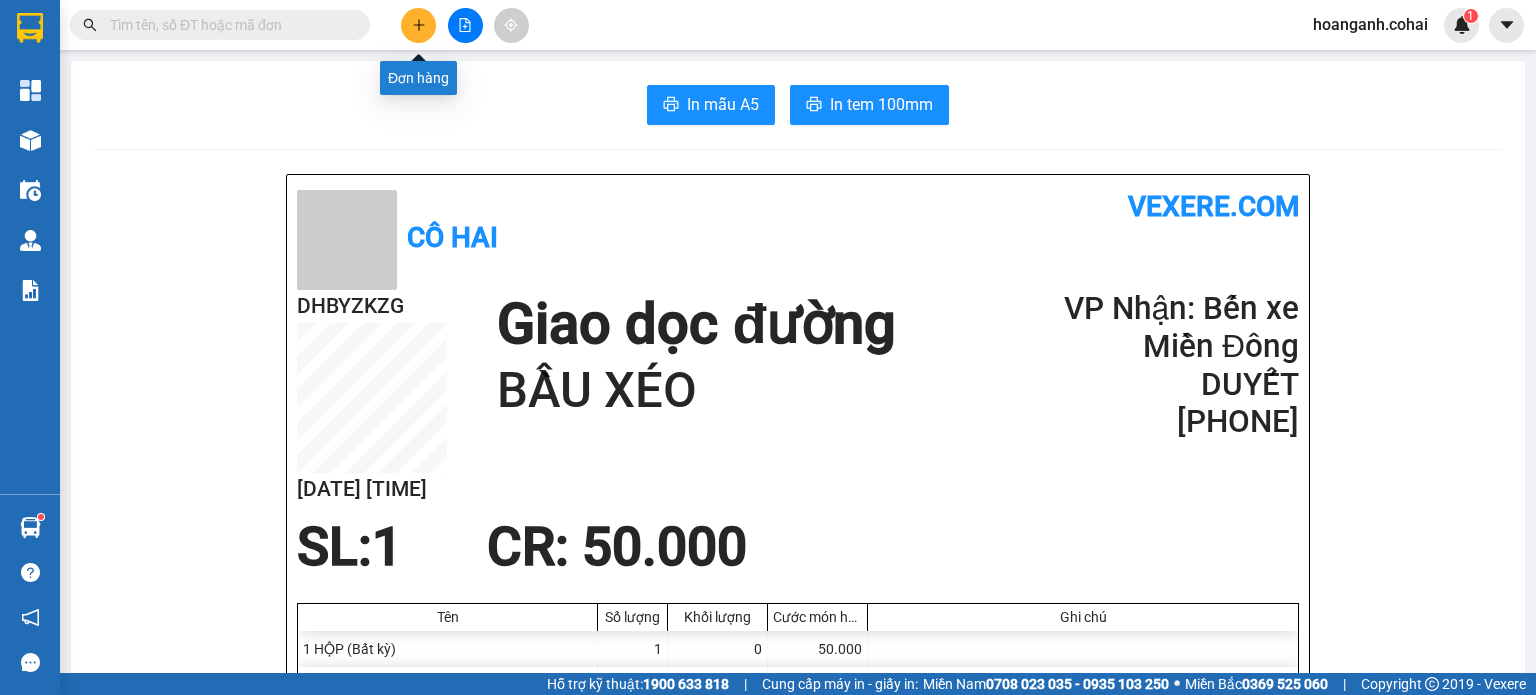 click 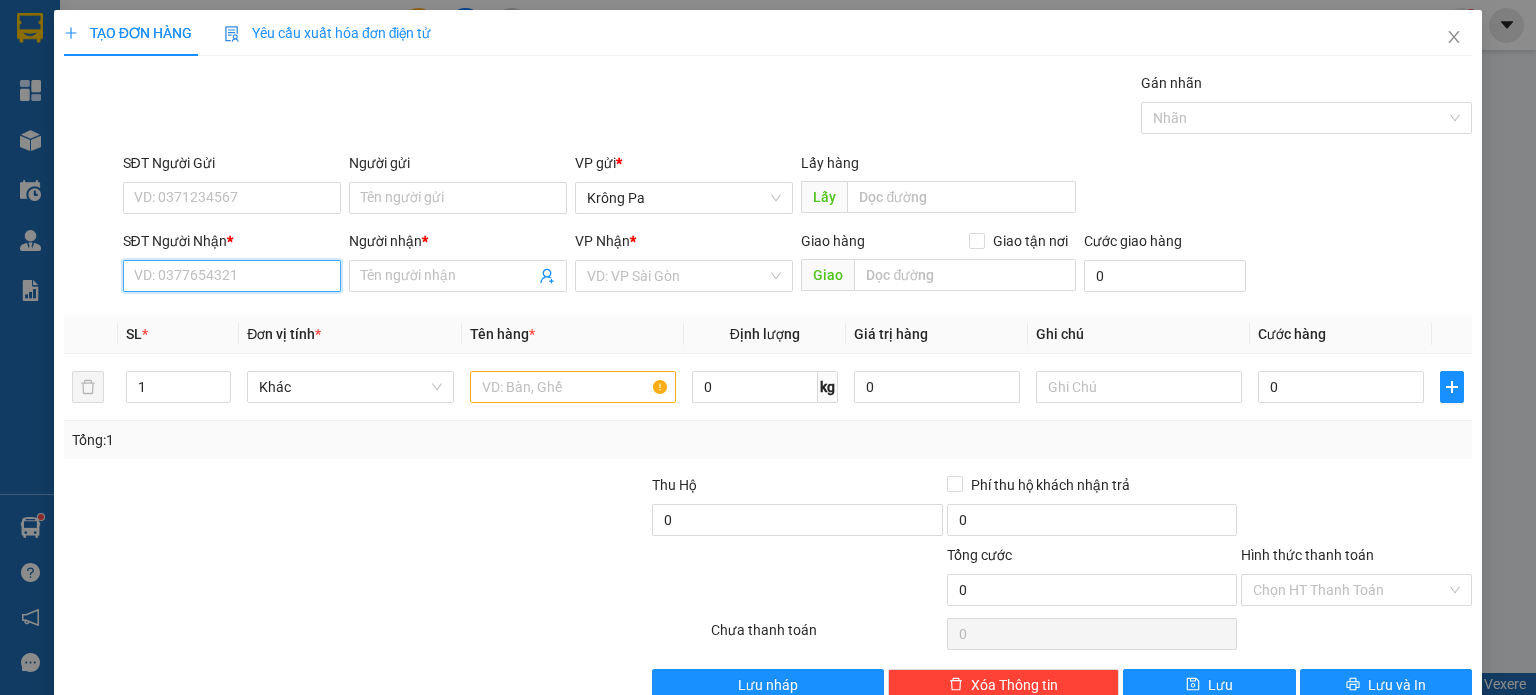 click on "SĐT Người Nhận  *" at bounding box center [232, 276] 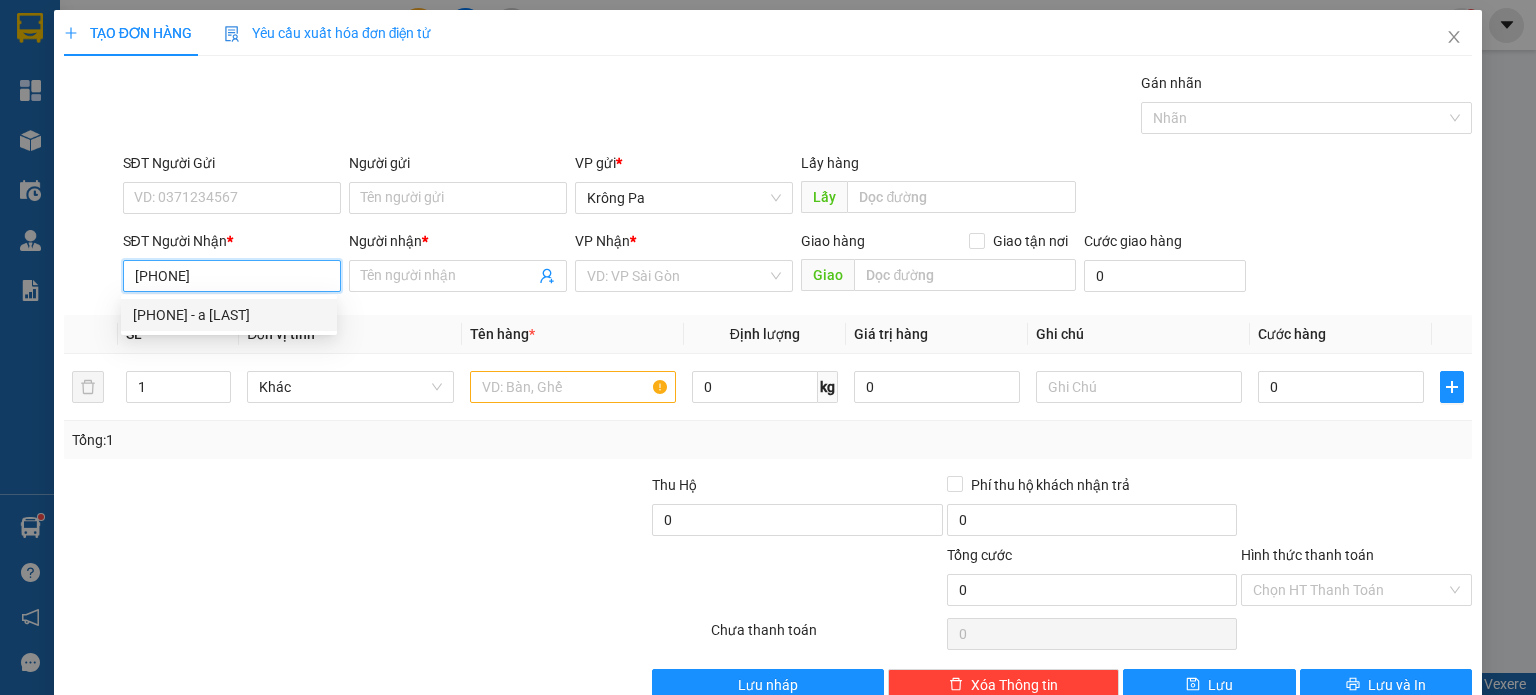 click on "[PHONE] - a [LAST]" at bounding box center (229, 315) 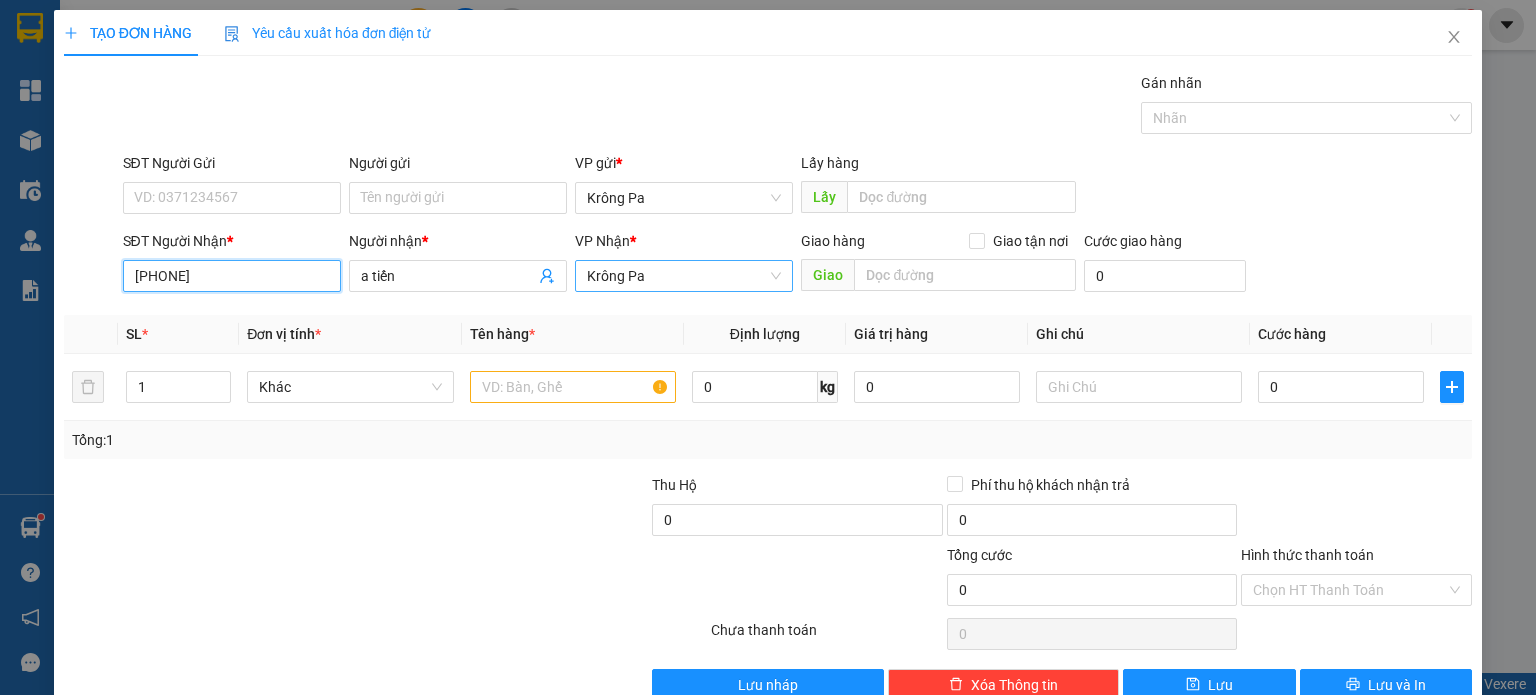 click on "Krông Pa" at bounding box center (684, 276) 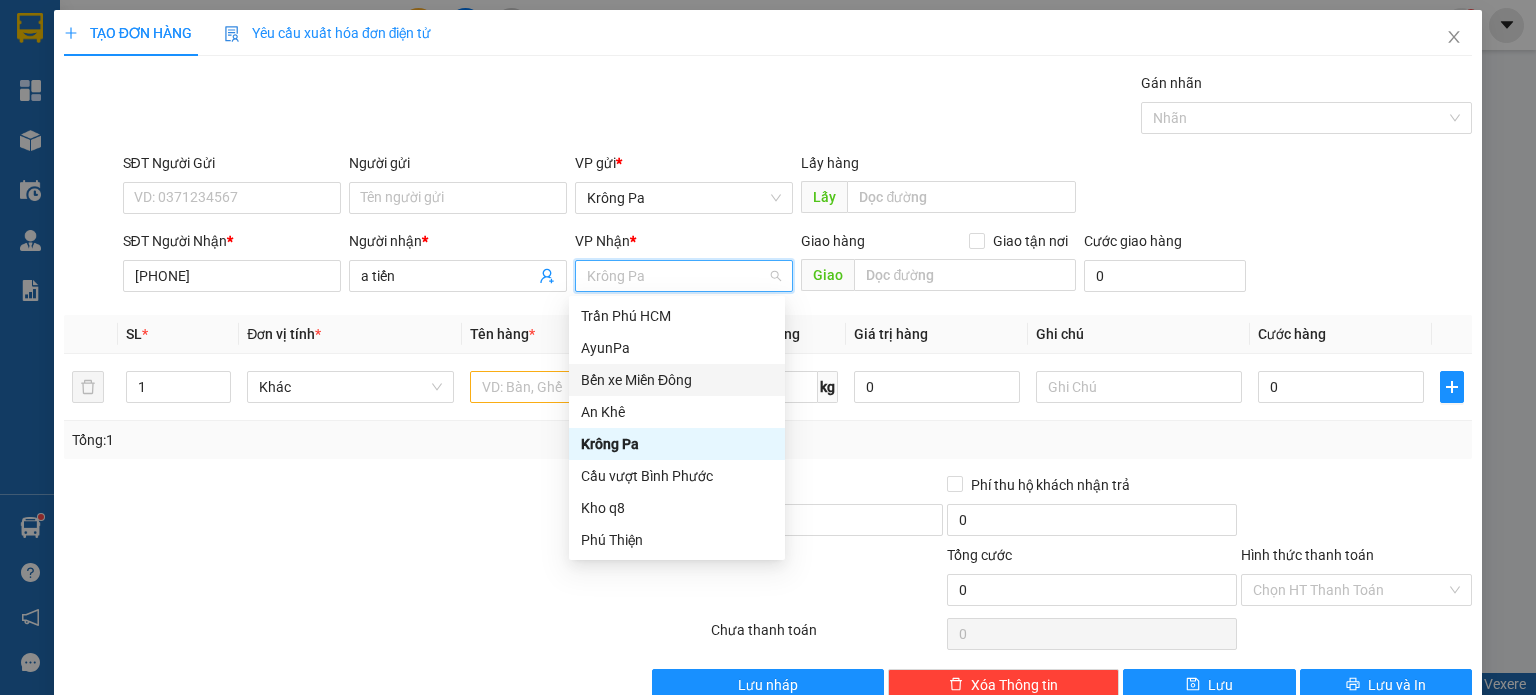click on "Bến xe Miền Đông" at bounding box center [677, 380] 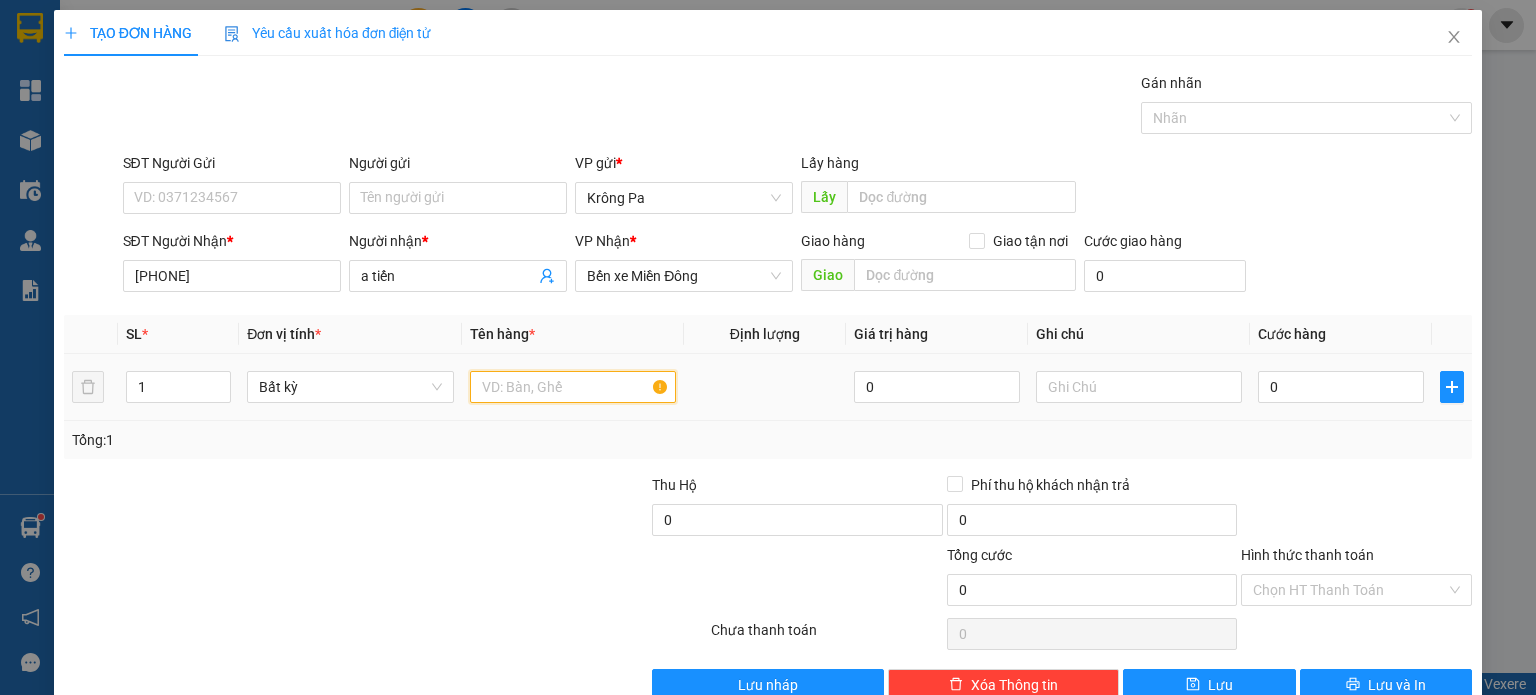 click at bounding box center [573, 387] 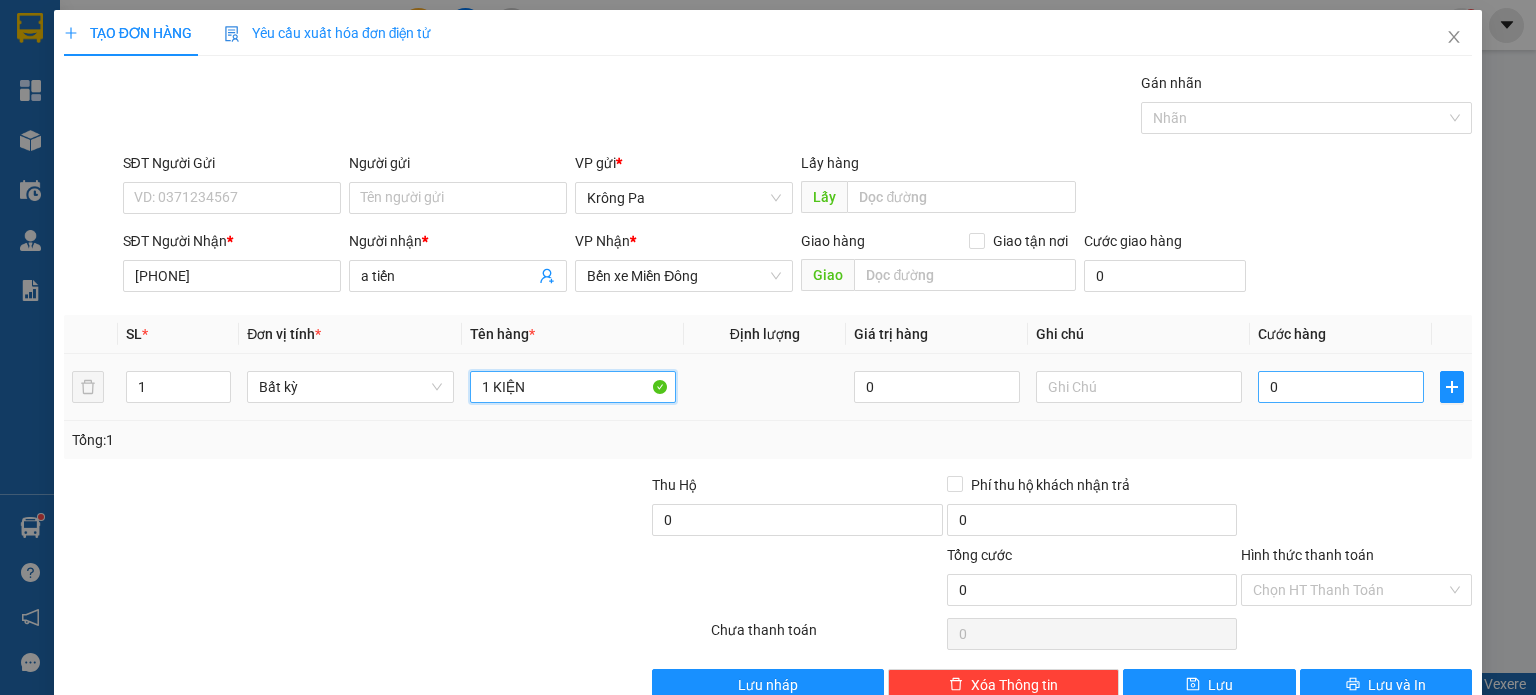 type on "1 KIỆN" 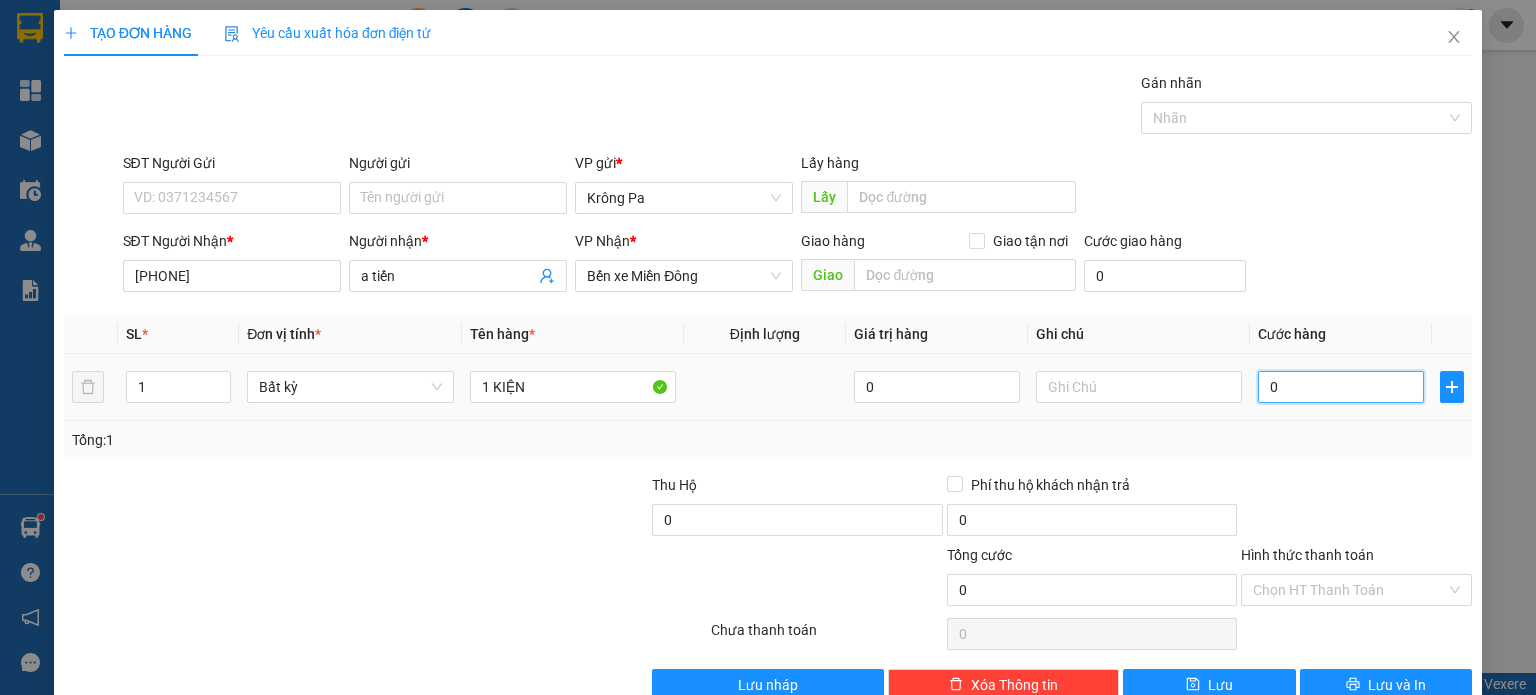 click on "0" at bounding box center (1341, 387) 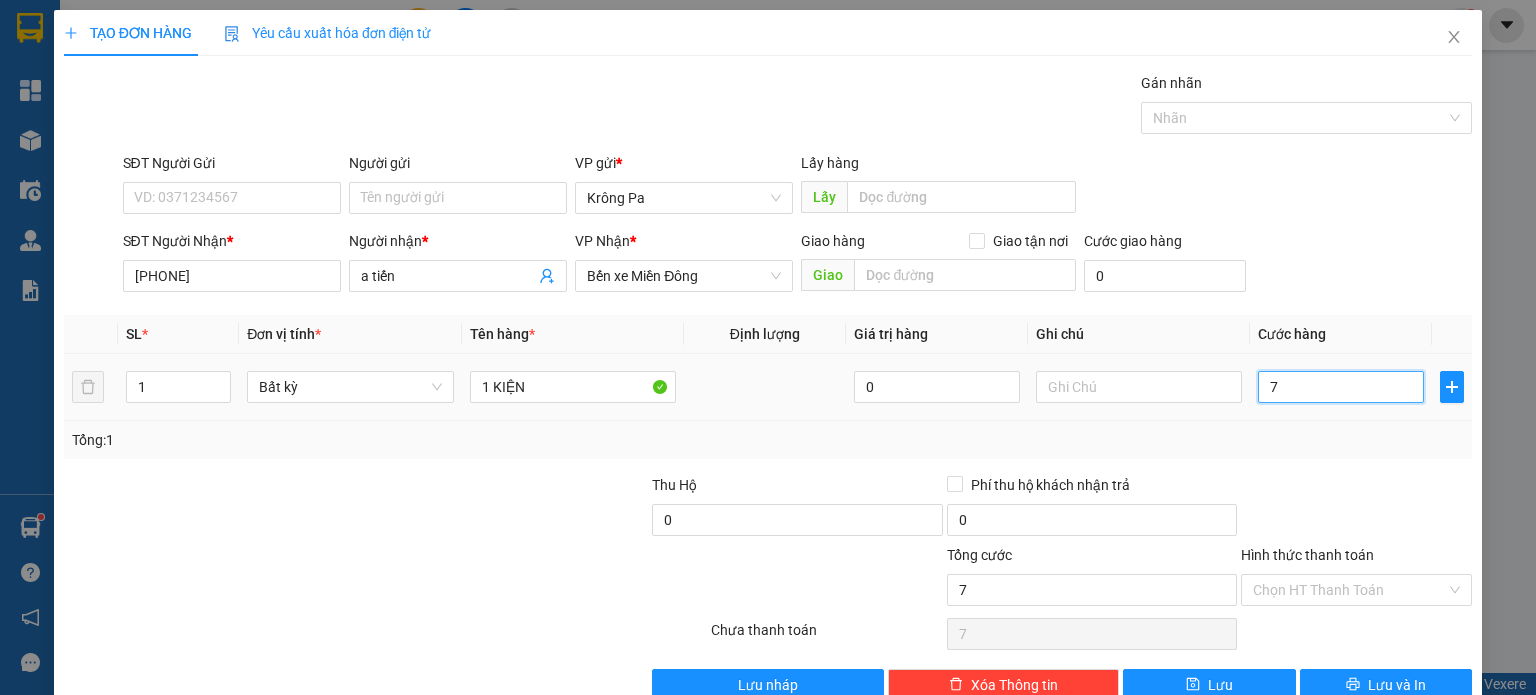 type on "70" 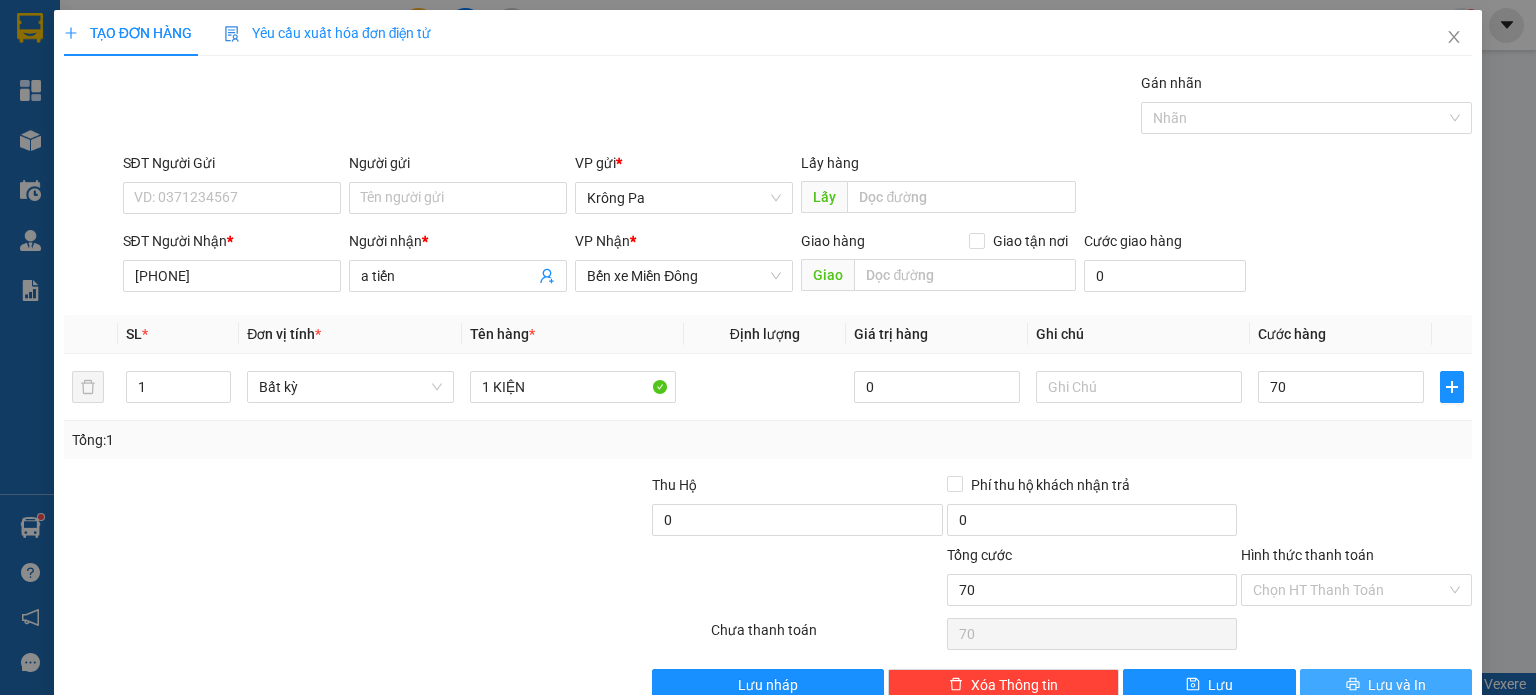type on "70.000" 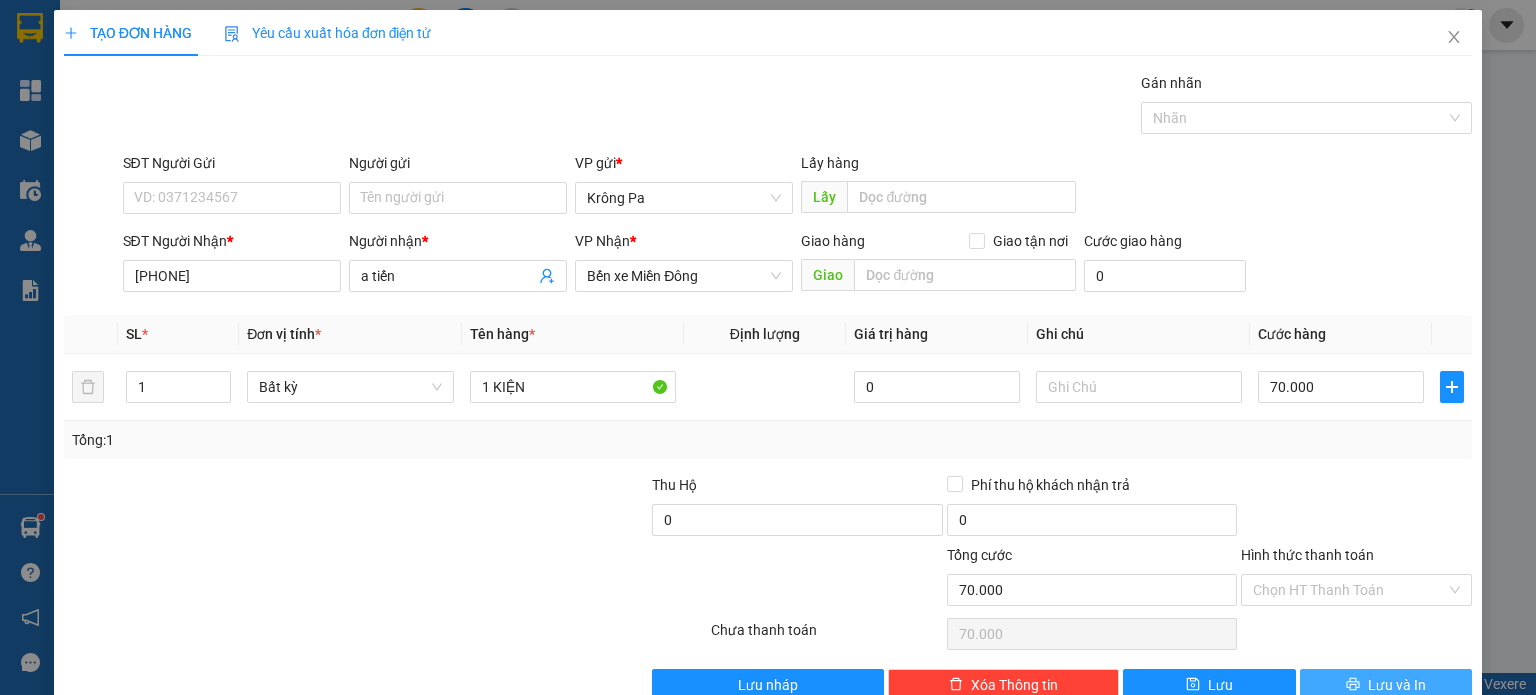 click on "Lưu và In" at bounding box center (1397, 685) 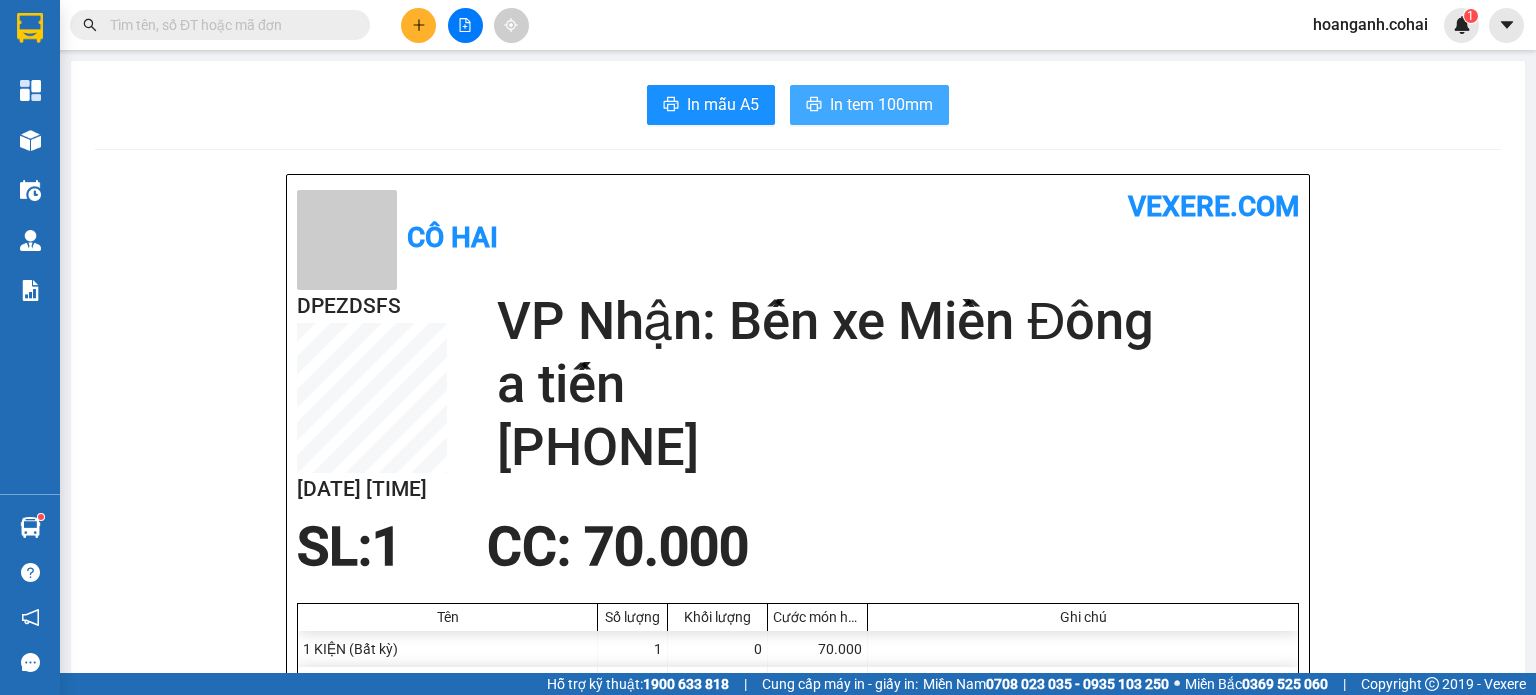 click on "In tem 100mm" at bounding box center [881, 104] 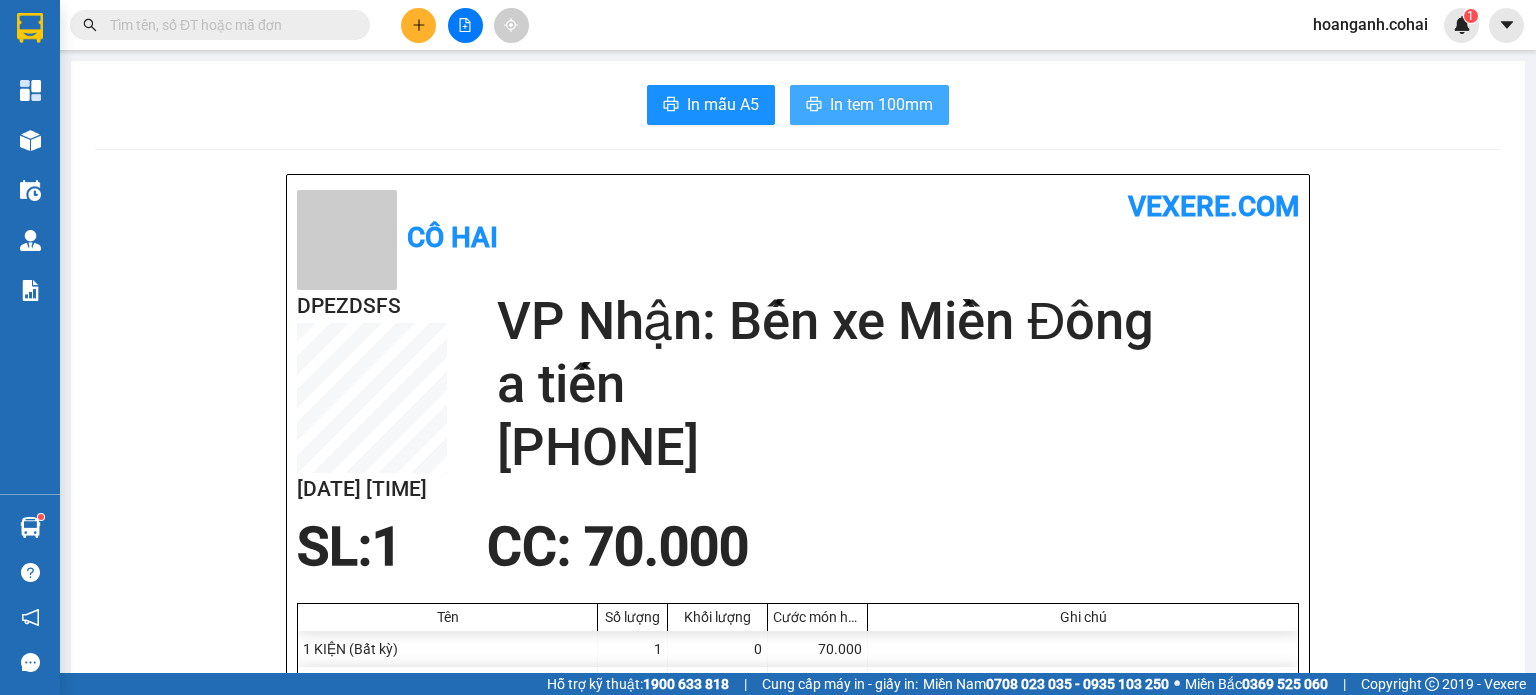 scroll, scrollTop: 0, scrollLeft: 0, axis: both 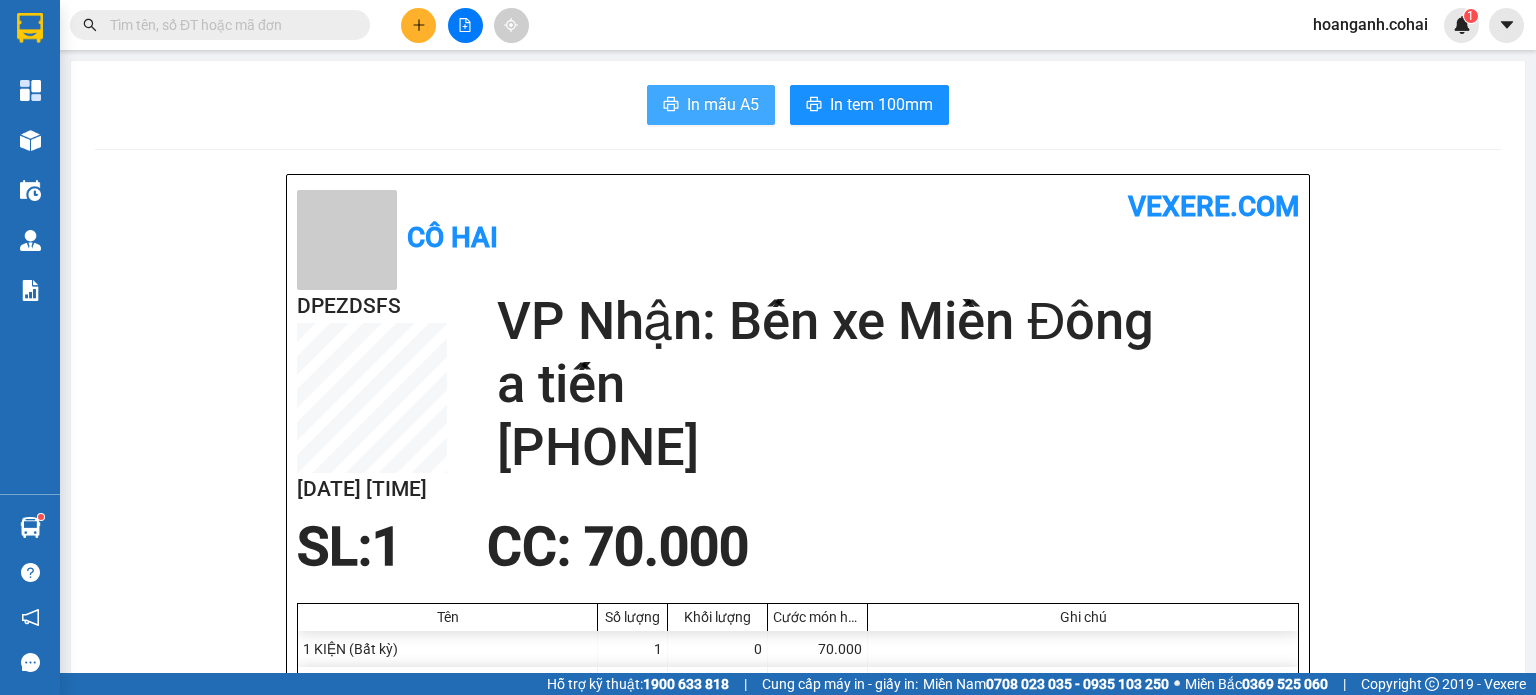 click on "In mẫu A5
In tem 100mm
Cô Hai vexere.com DPEZDSFS [DATE] [TIME] VP Nhận:   Bến xe Miền Đông a [LAST] [PHONE] SL:  1 CC : 70.000 Tên Số lượng Khối lượng Cước món hàng Ghi chú 1 KIỆN (Bất kỳ) 1 0 70.000 Tổng cộng 1 0 70.000 Loading...         VP gửi :   Krông Pa Cô Hai   319 Trần Phú, Phường 8   [PHONE] Biên Nhận Hàng Hóa Xe CÔ HAI Vexere.com (c) 2017 GỬI :   Krông Pa   18 hùng vương, Krongpa   [PHONE] DPEZDSFS NHẬN :   Bến xe Miền Đông   Quầy vé số 92, 292 Đinh Bộ Lĩnh, Phường 26 Người nhận :   a [LAST] [PHONE] Tên (giá trị hàng) SL KG/Món Loại hàng gửi Cước món hàng Ghi chú 1 KIỆN (Bất kỳ) 1 0 70.000 Tổng cộng 1 0 70.000 Loading... Chưa cước : 70.000 Tổng phải thu: 70.000 [TIME], ngày [DATE] NV nhận hàng Hoang Anh Quy định nhận/gửi hàng : Nếu mất Nhà xe chỉ đền tối đa gấp đôi giá cước nhà xe thông báo/thu Cô Hai" at bounding box center (798, 1336) 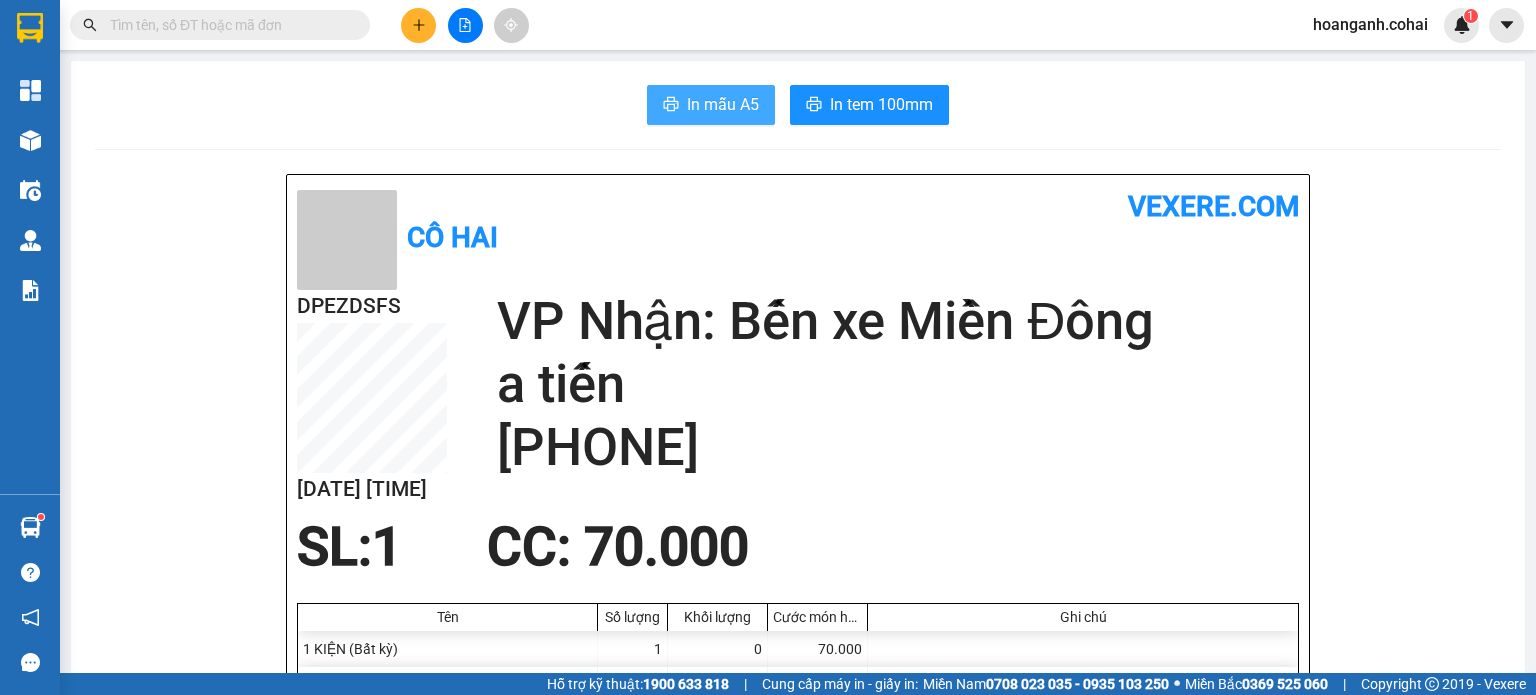 scroll, scrollTop: 0, scrollLeft: 0, axis: both 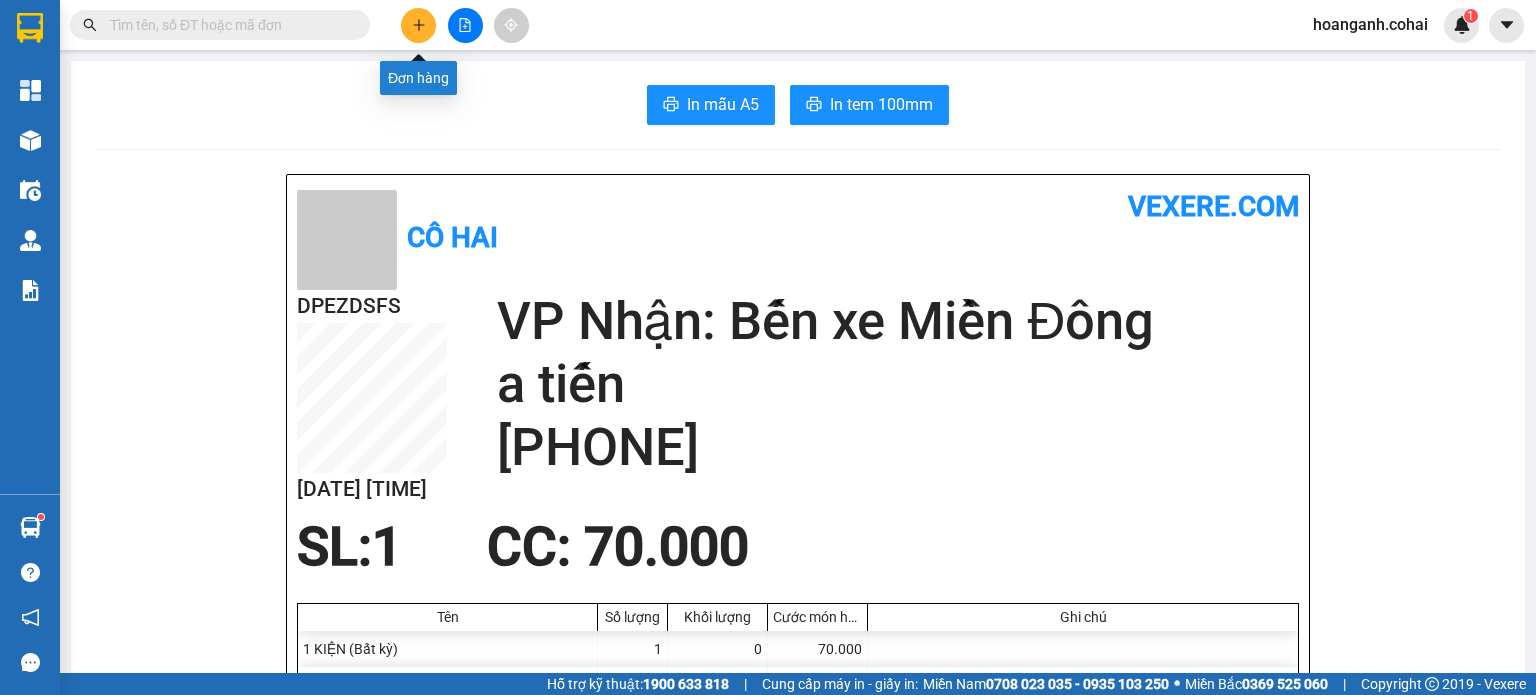 click at bounding box center [418, 25] 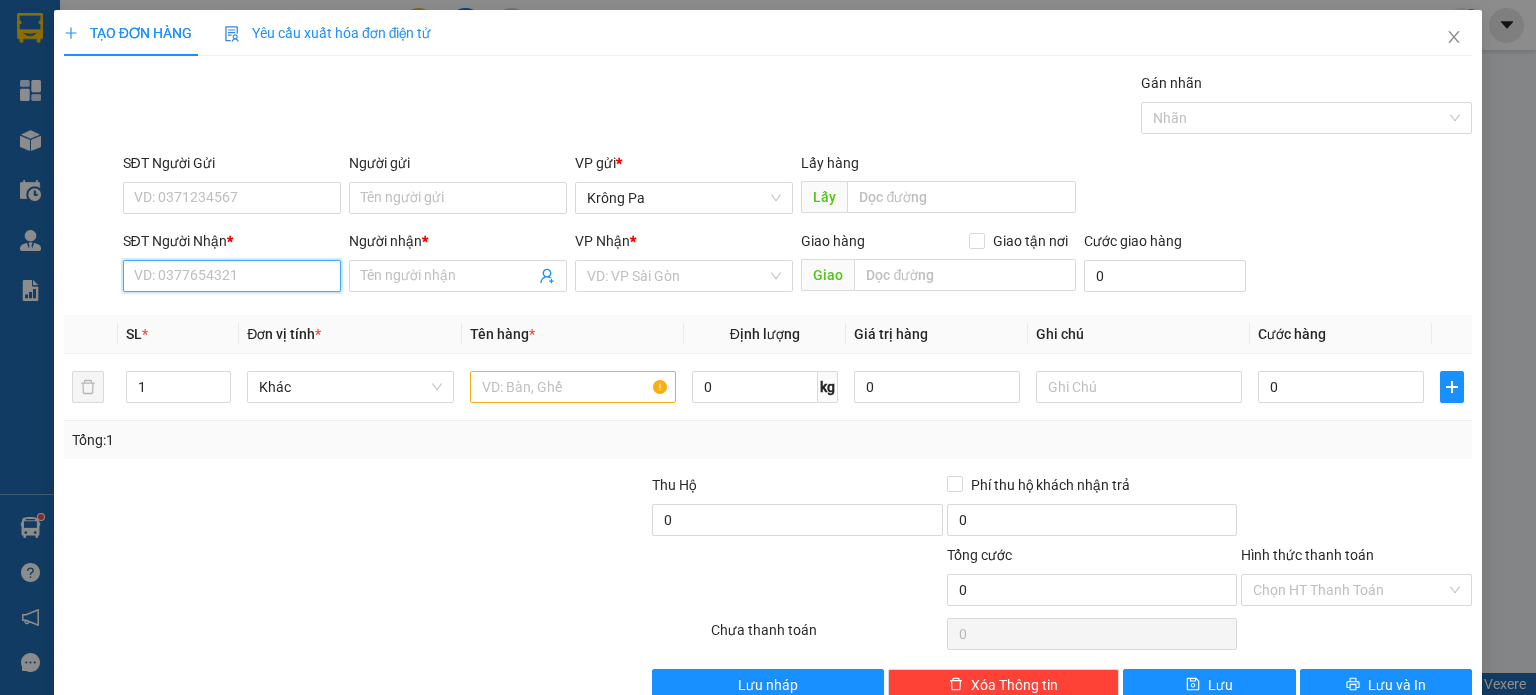 click on "SĐT Người Nhận  *" at bounding box center [232, 276] 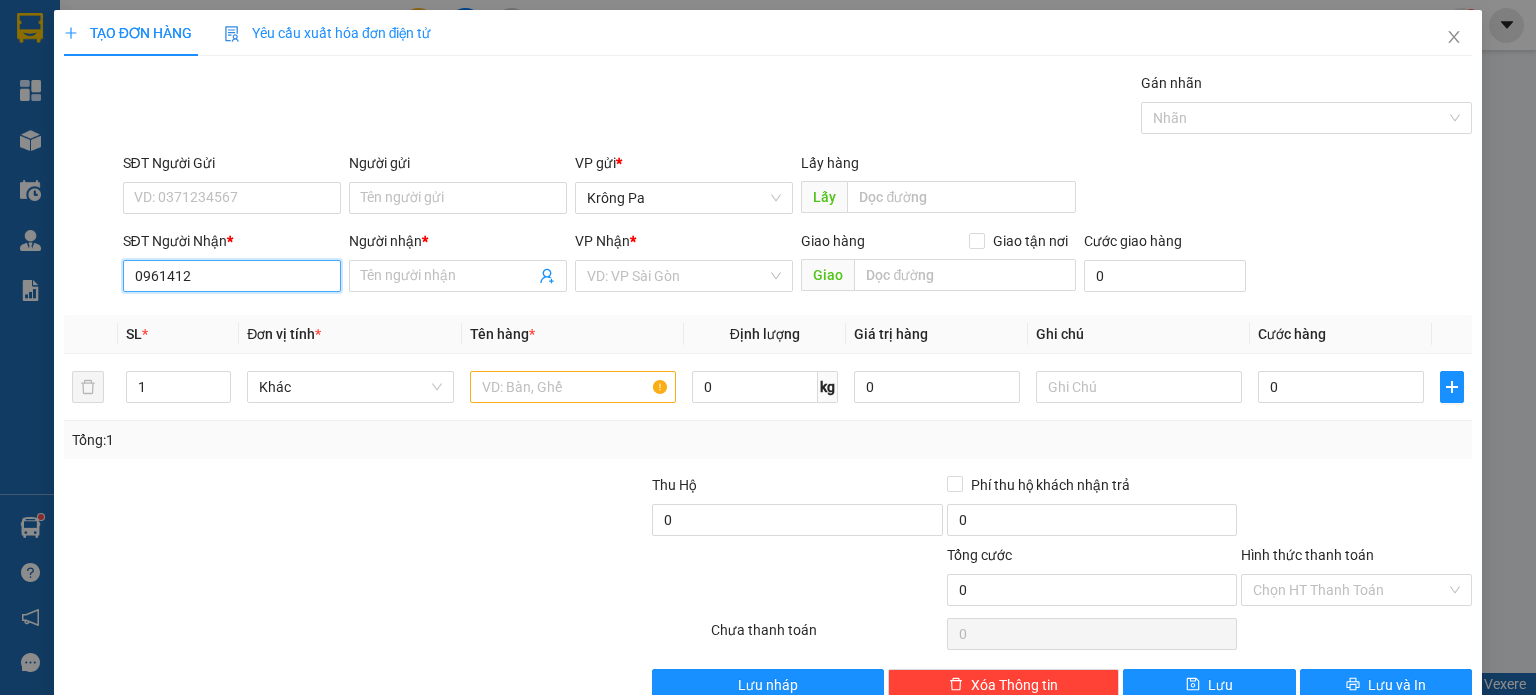 click on "0961412" at bounding box center (232, 276) 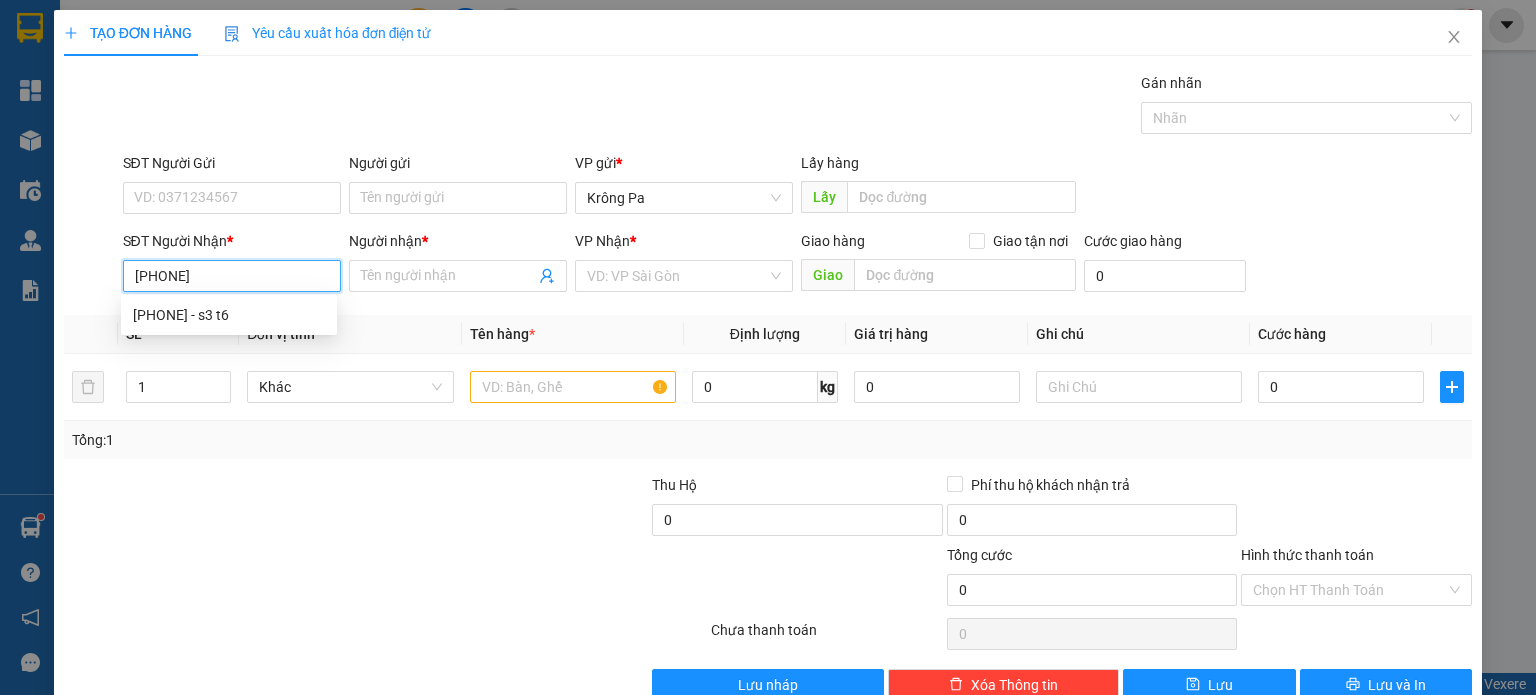 click on "[PHONE]" at bounding box center (232, 276) 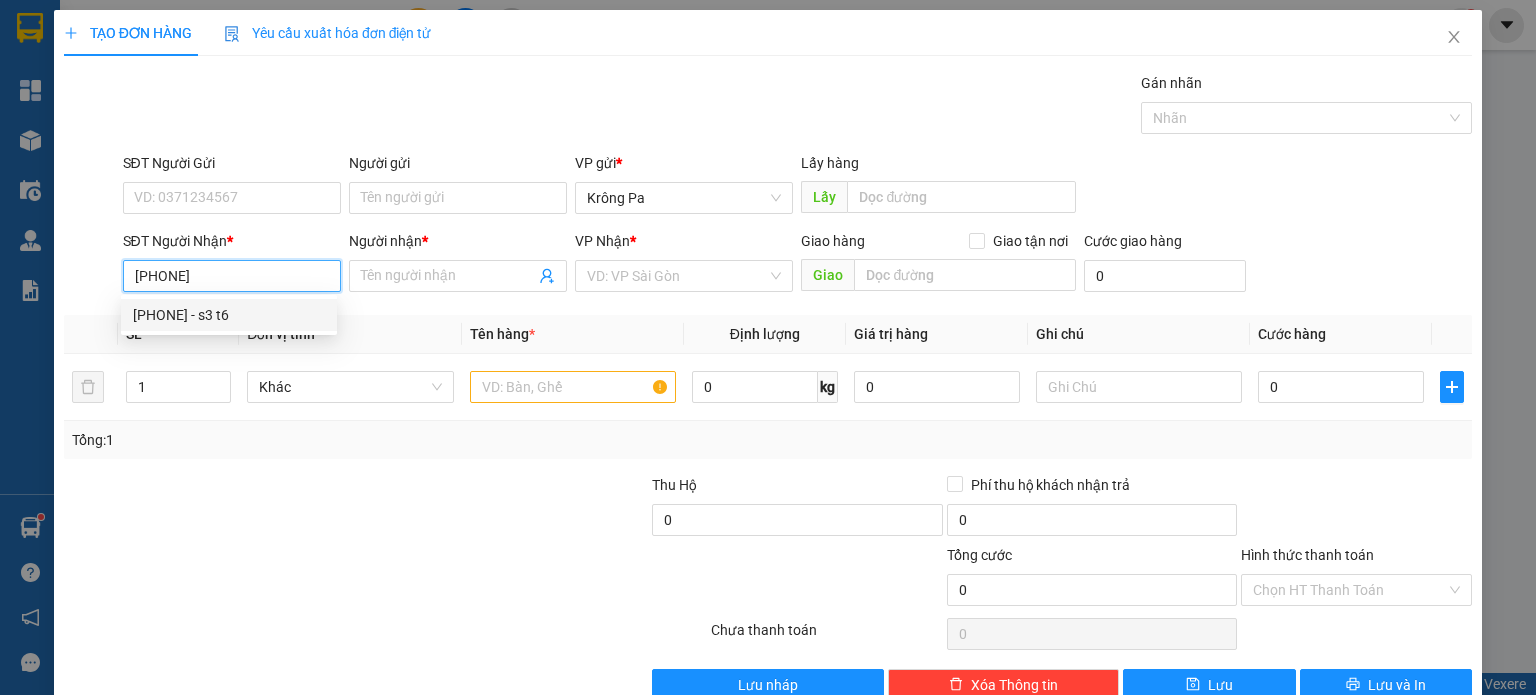 type on "[PHONE]" 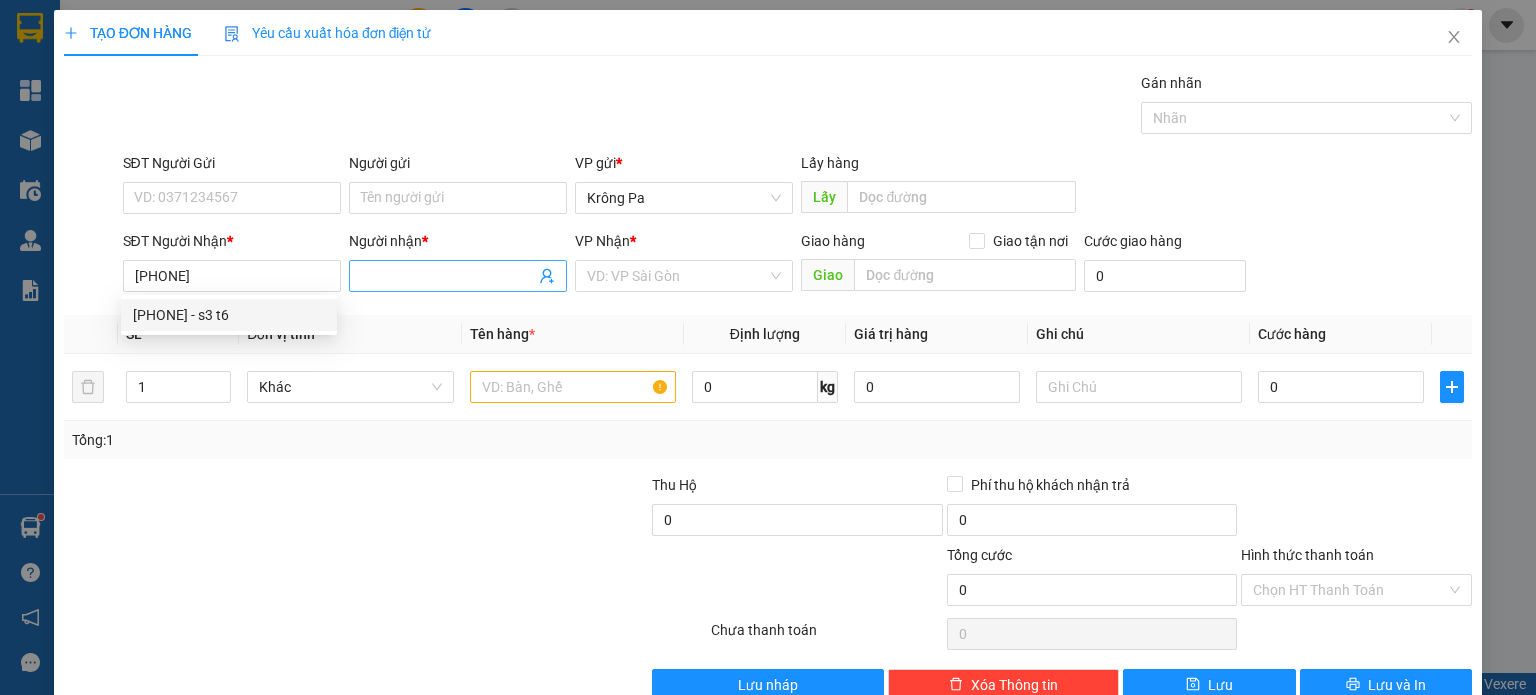 drag, startPoint x: 392, startPoint y: 257, endPoint x: 392, endPoint y: 275, distance: 18 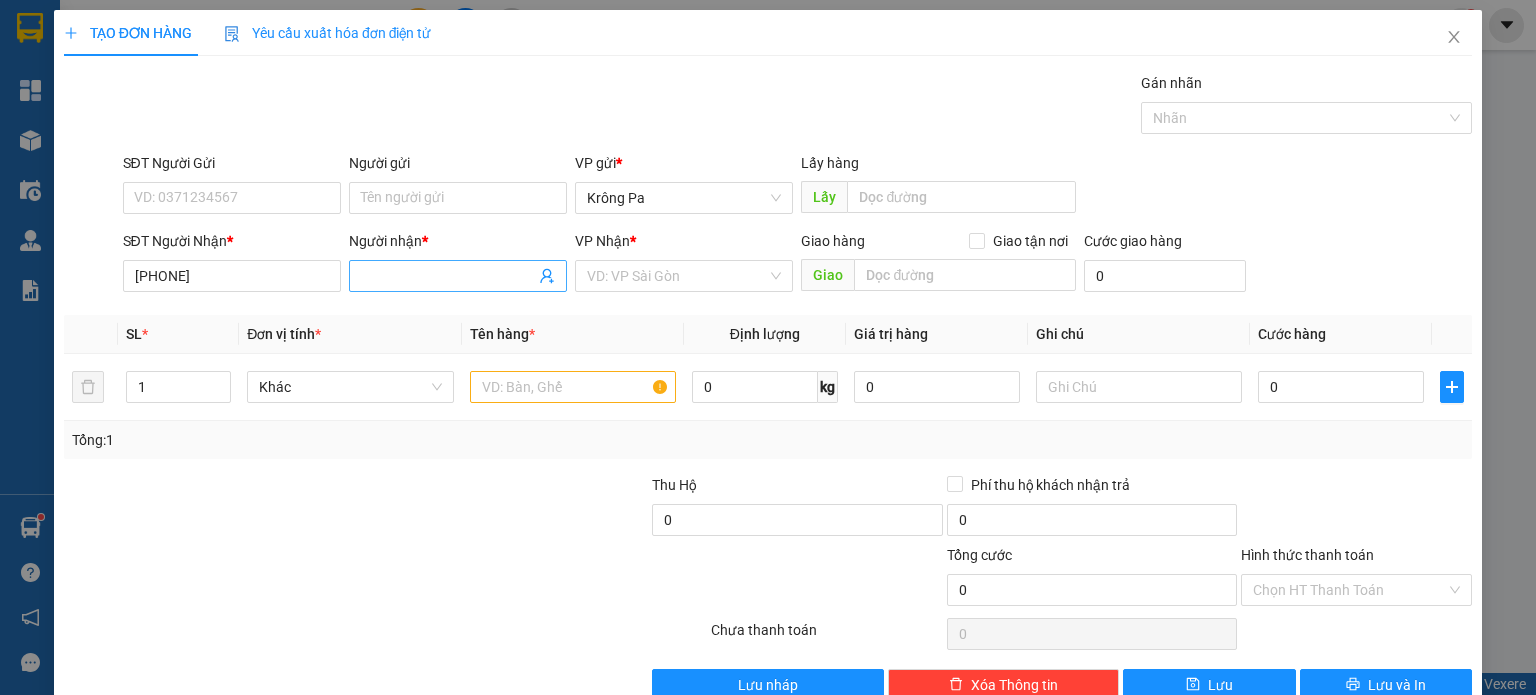 click on "Người nhận  *" at bounding box center [448, 276] 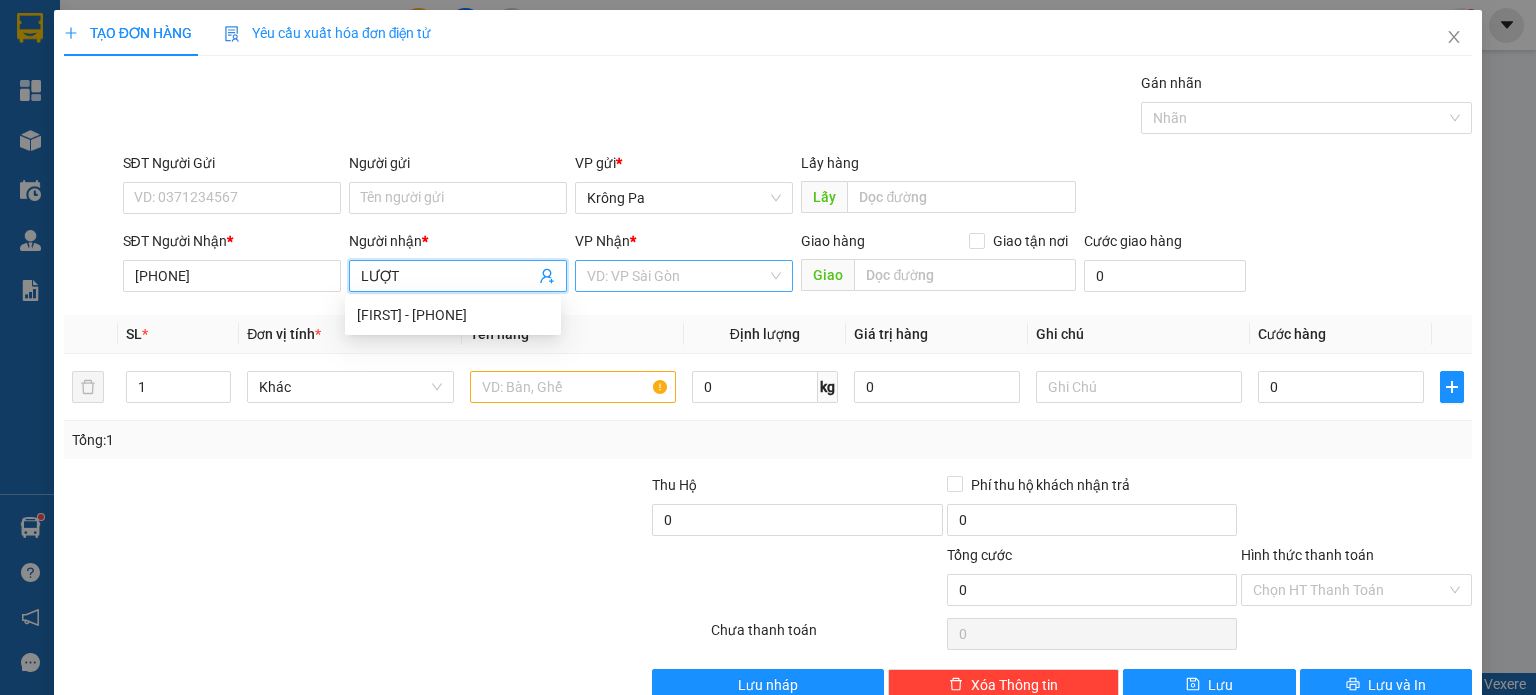 type on "LƯỢT" 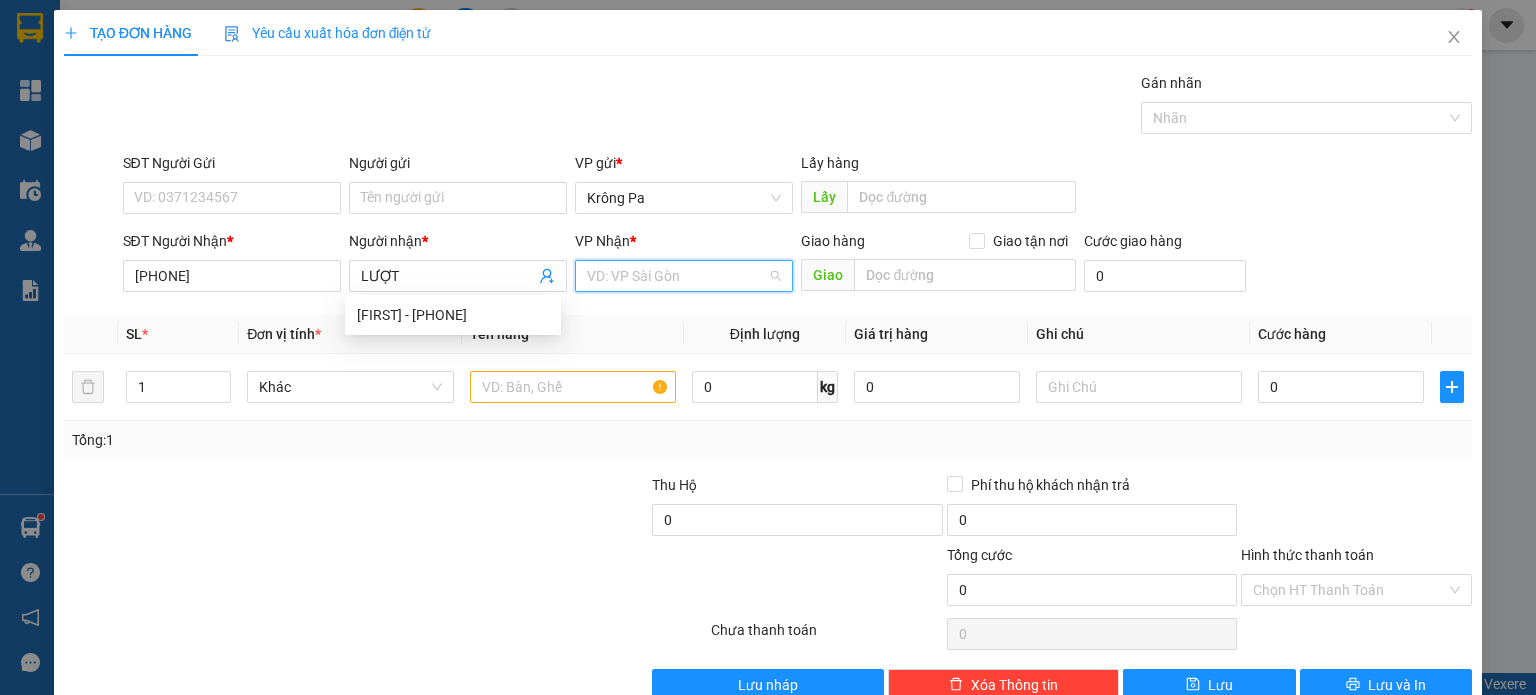 click at bounding box center [677, 276] 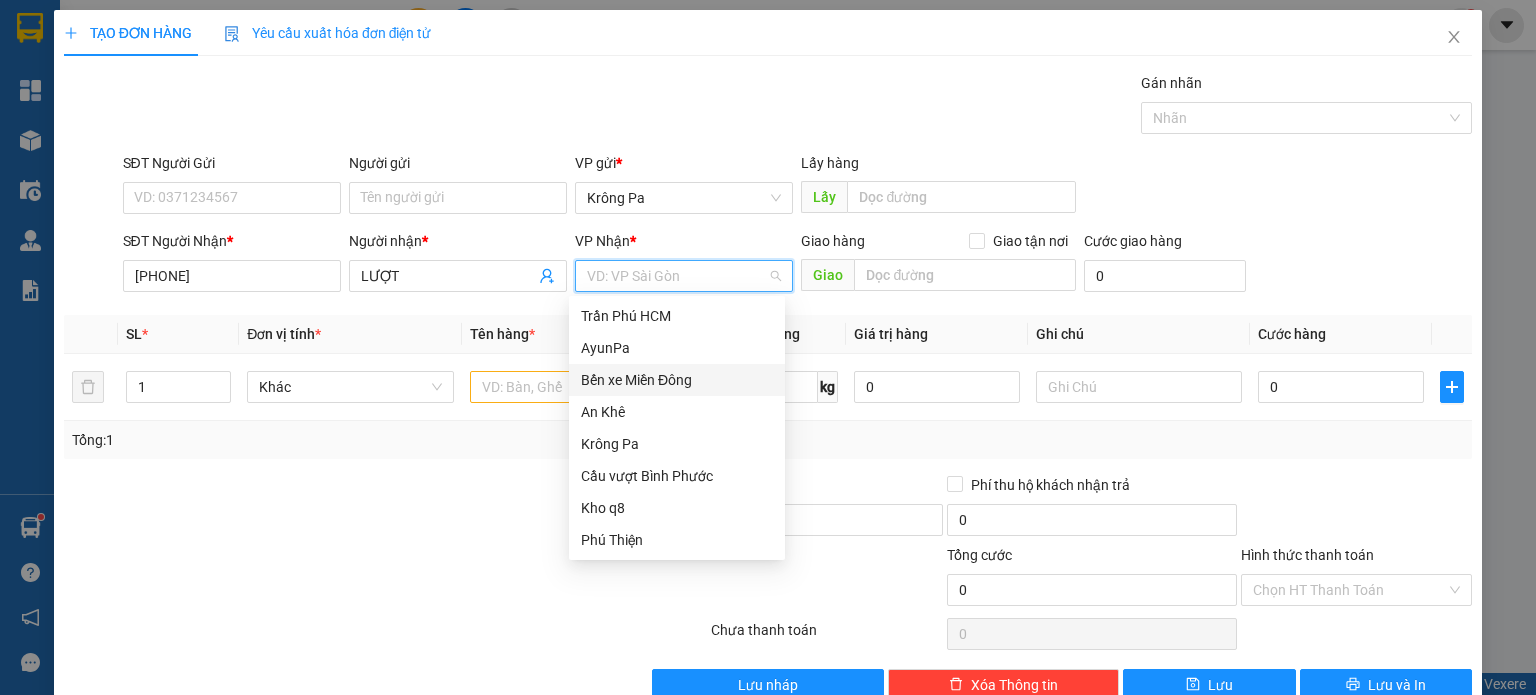 click on "Bến xe Miền Đông" at bounding box center (677, 380) 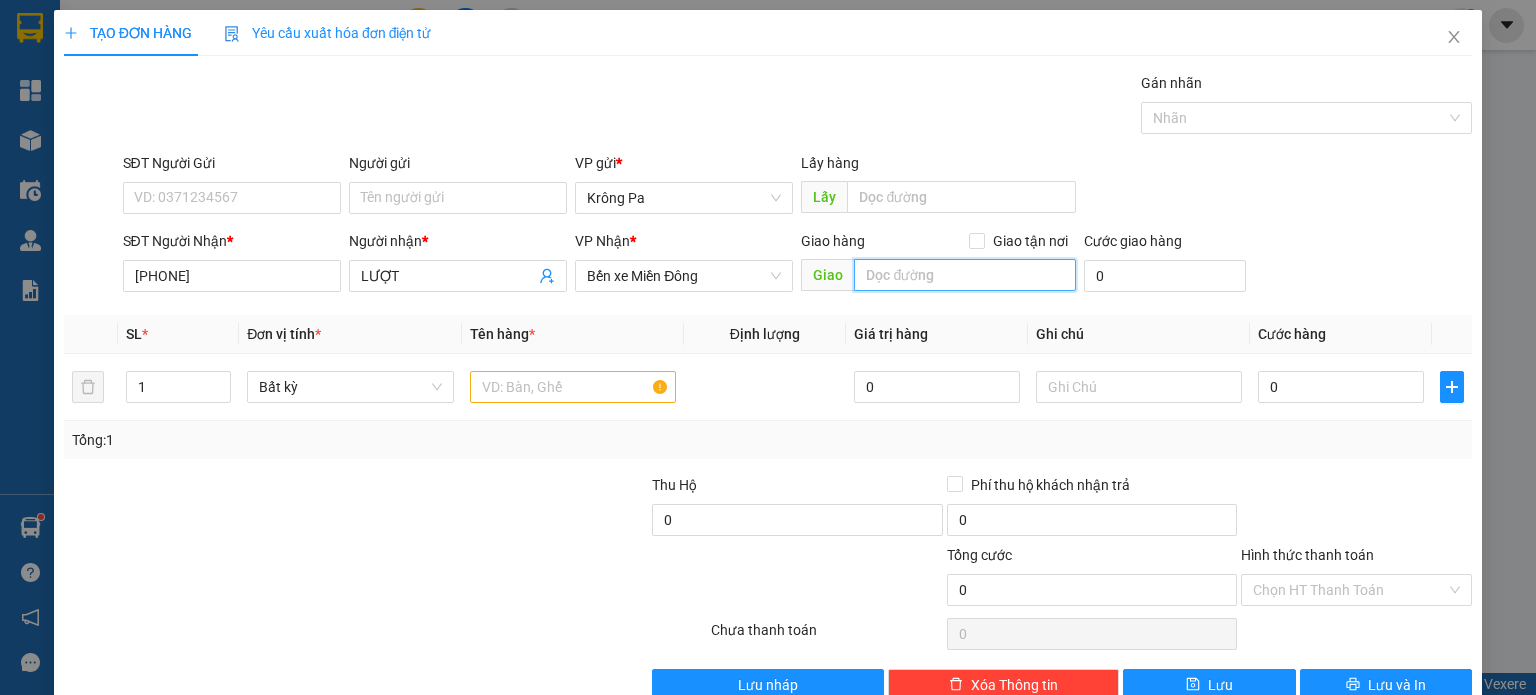 click at bounding box center (965, 275) 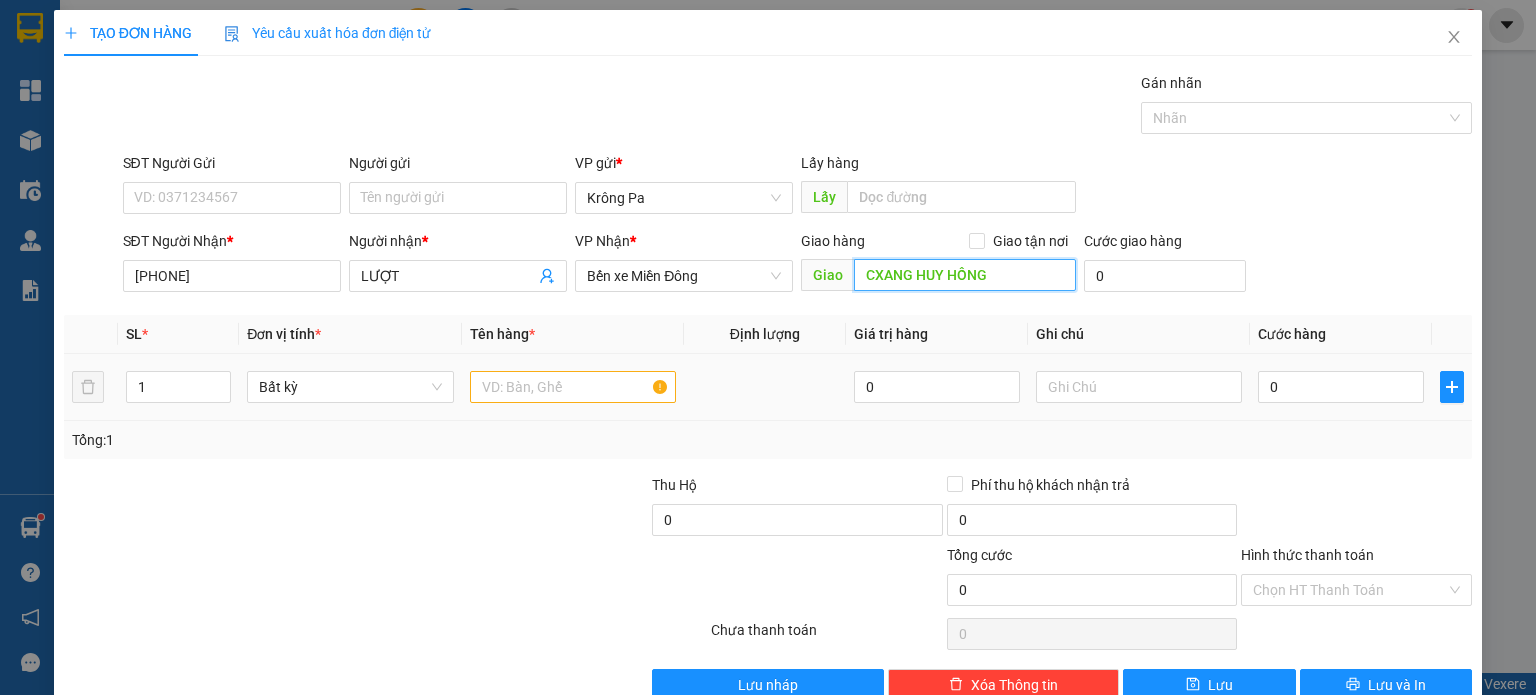 type on "CXANG HUY HỒNG" 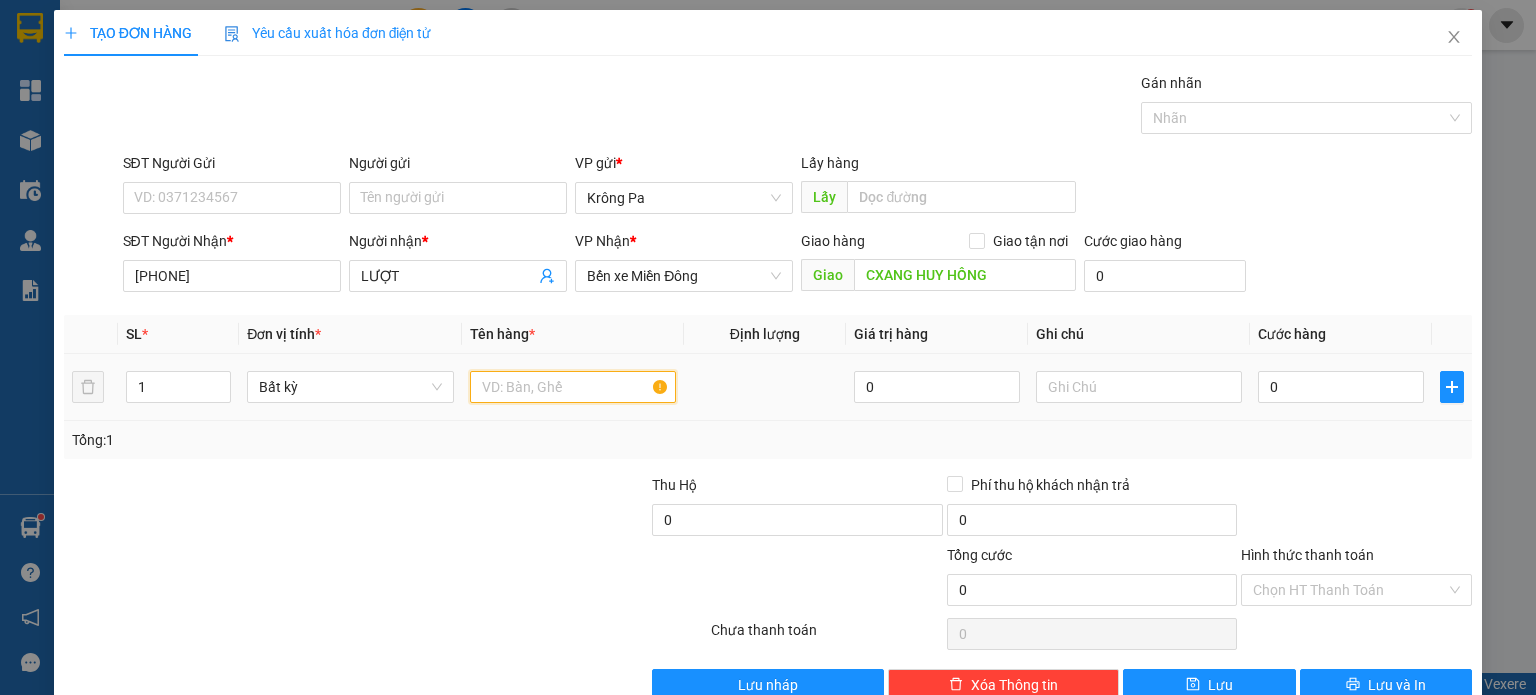click at bounding box center (573, 387) 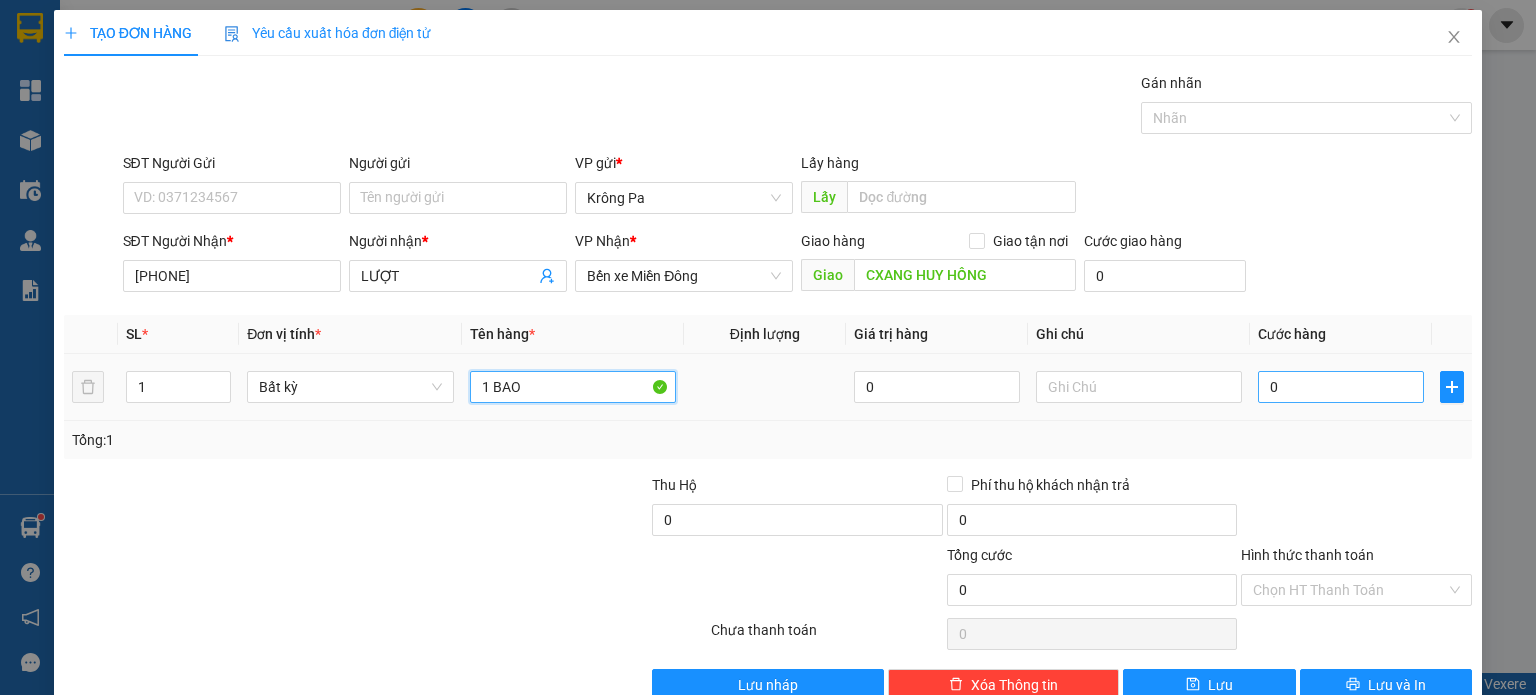type on "1 BAO" 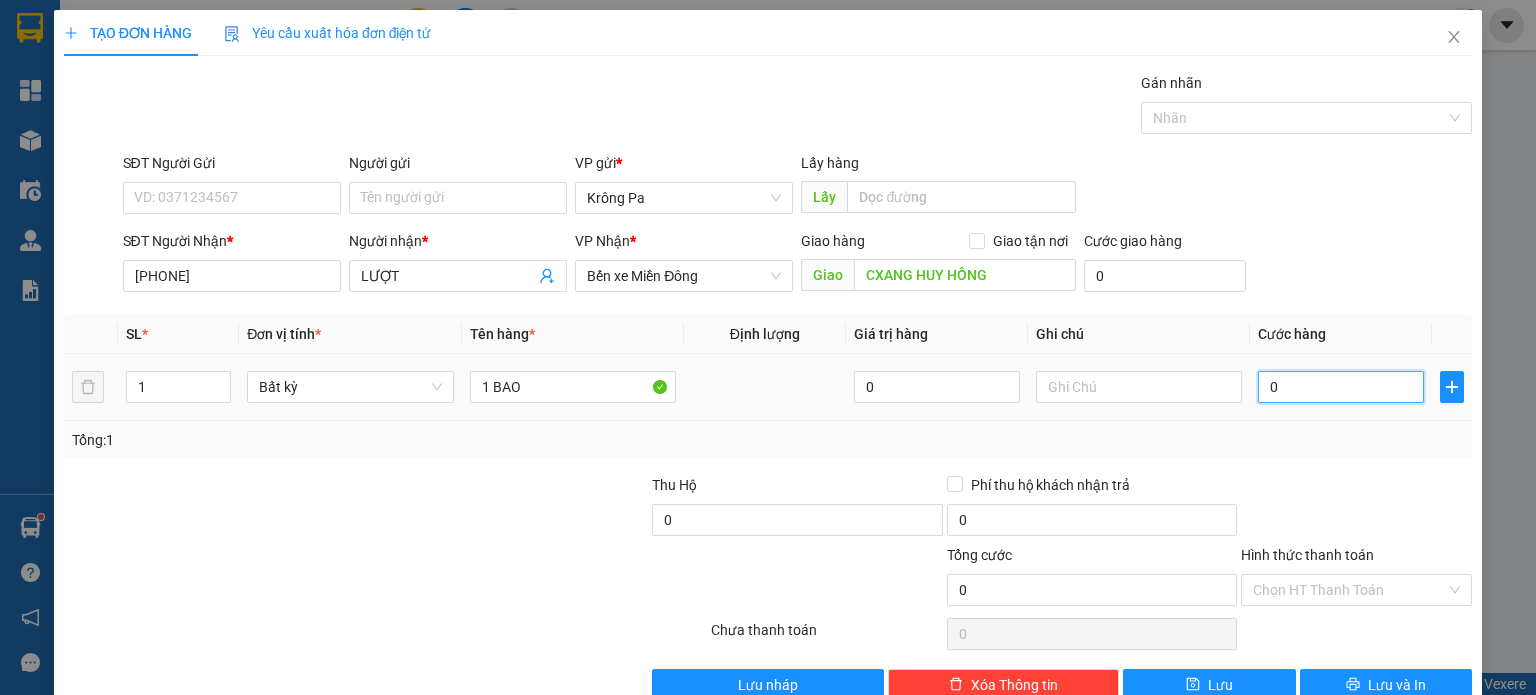 click on "0" at bounding box center (1341, 387) 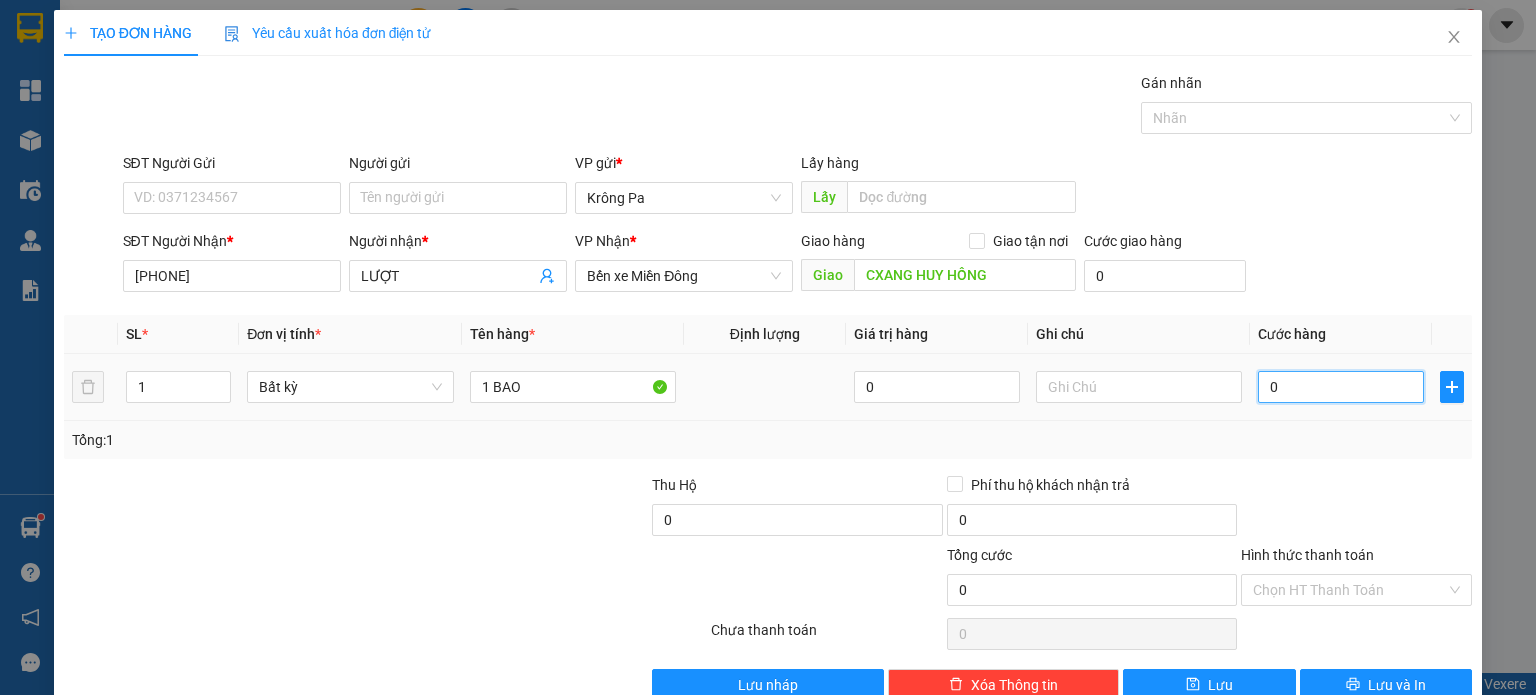 type on "5" 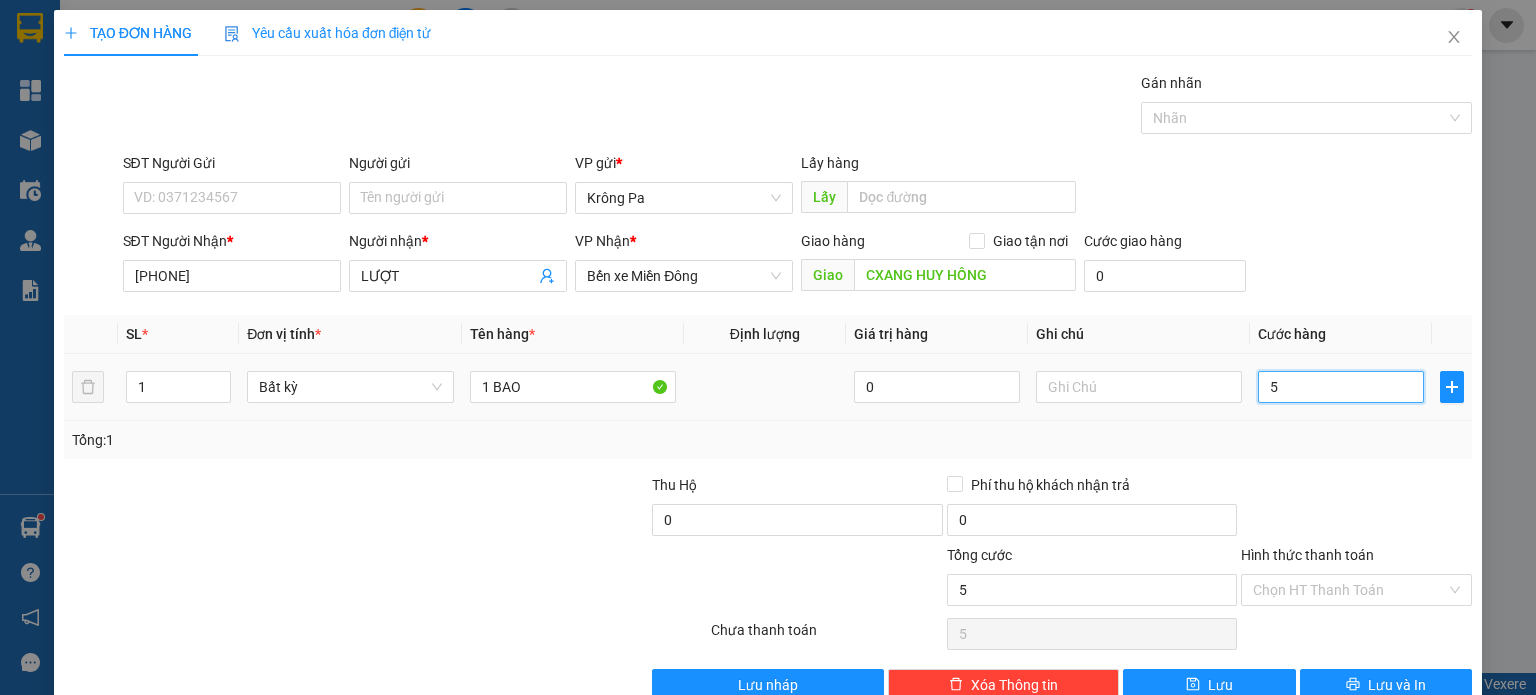 type on "50" 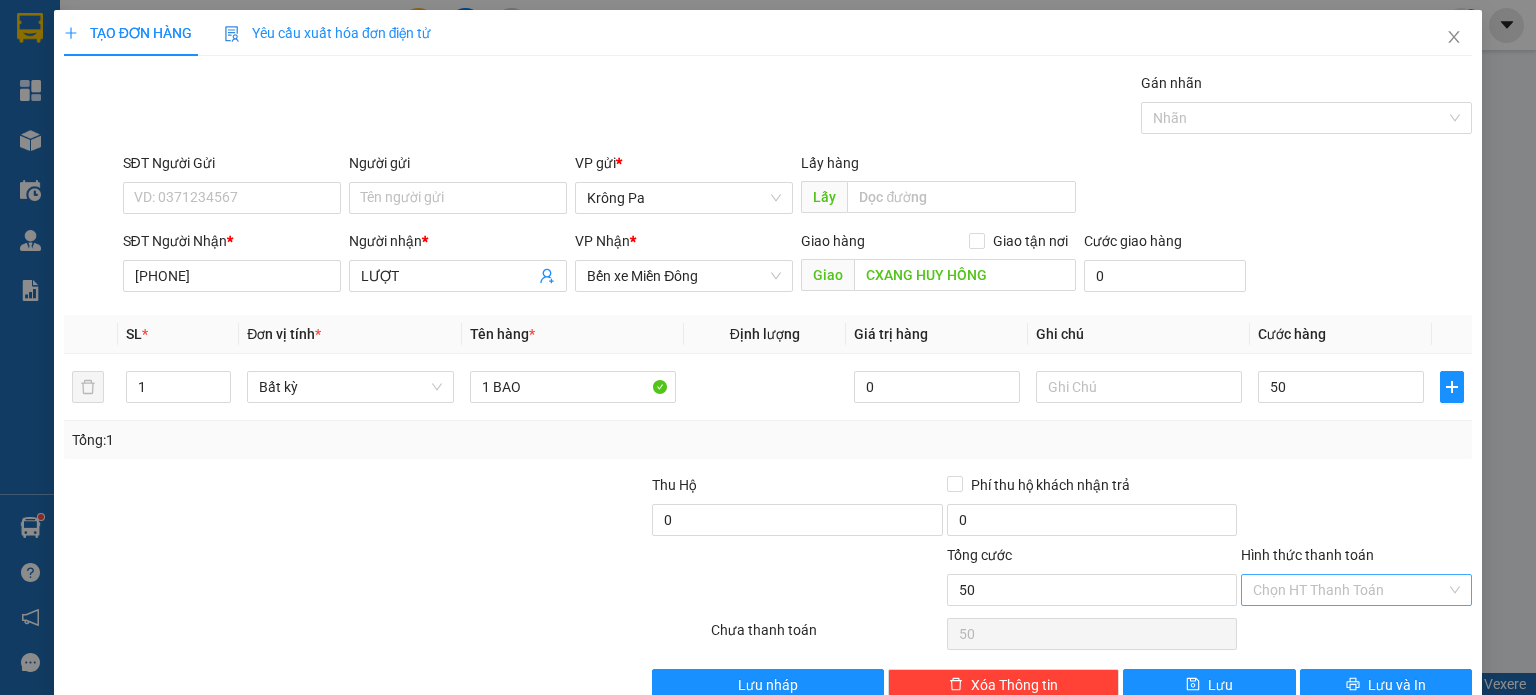 type on "50.000" 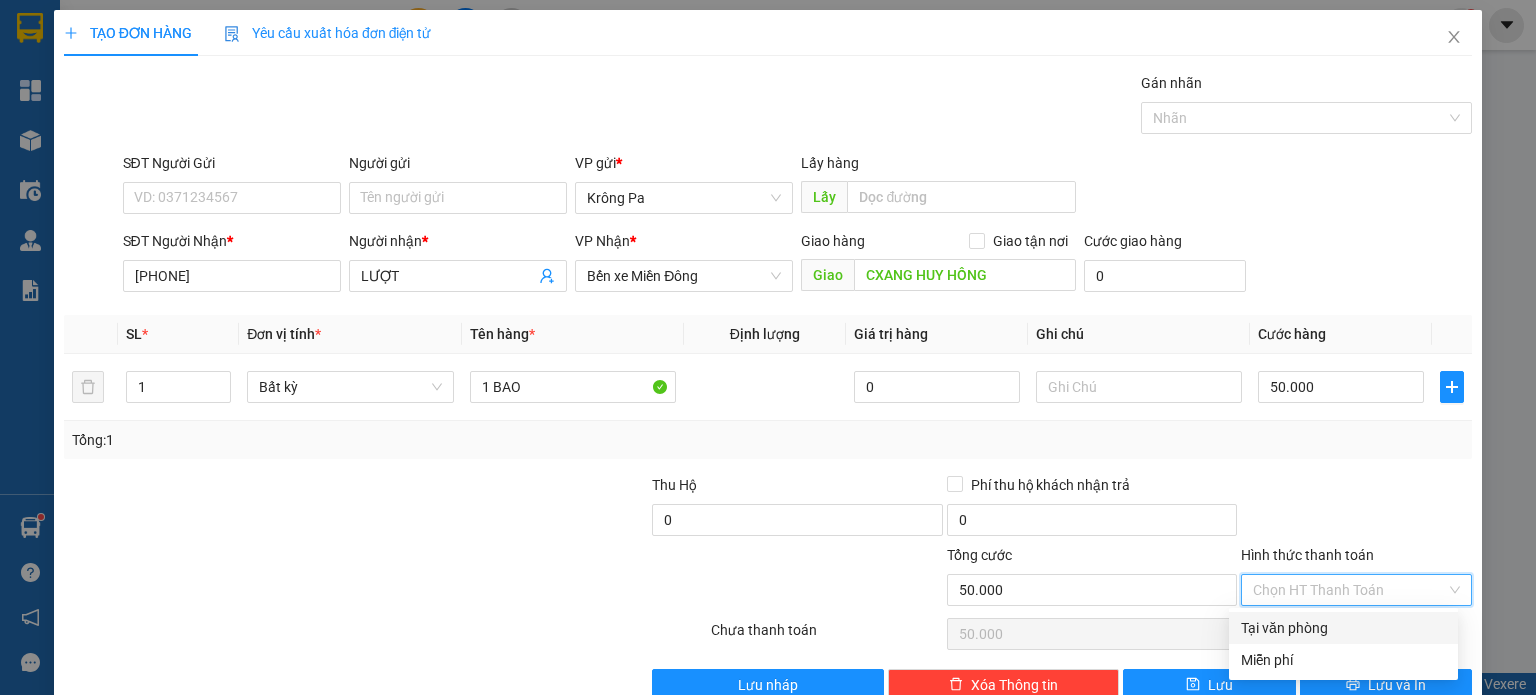 drag, startPoint x: 1355, startPoint y: 575, endPoint x: 1335, endPoint y: 605, distance: 36.05551 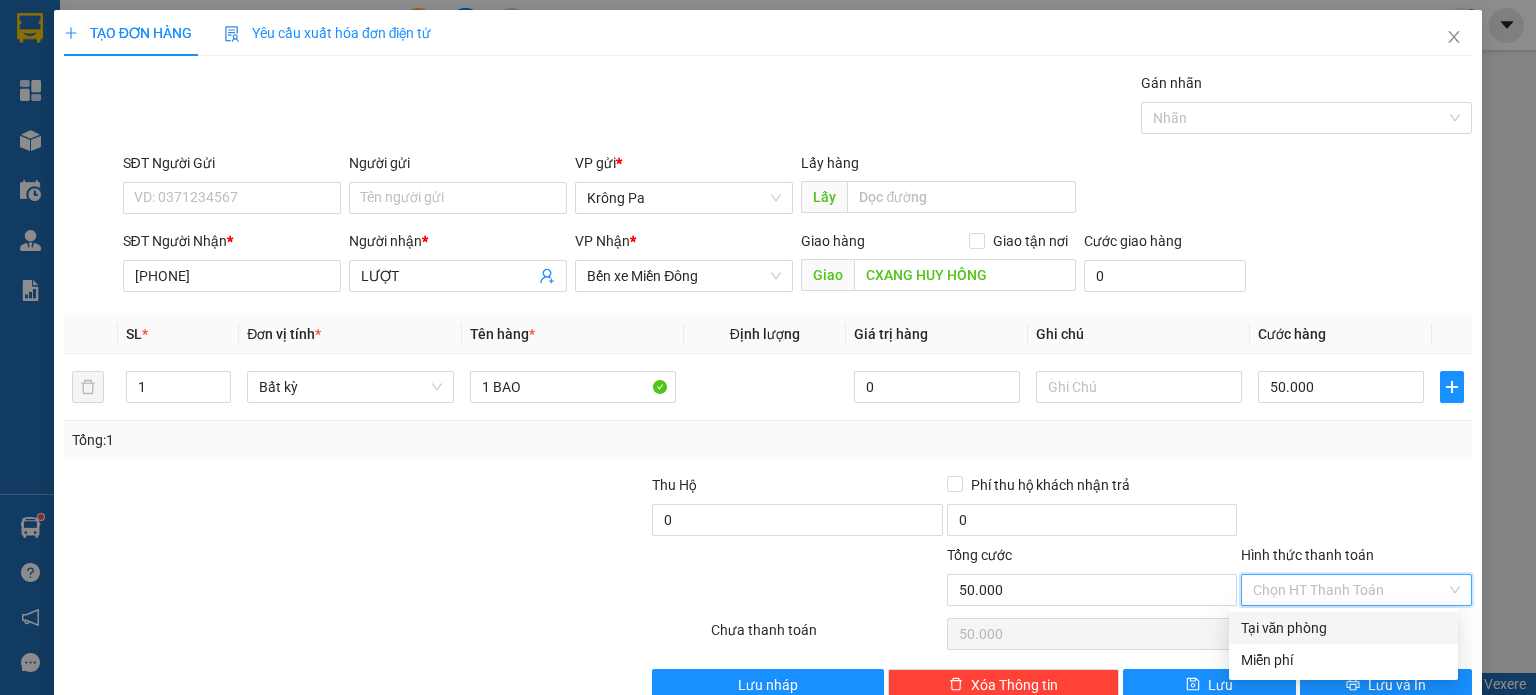 click on "Tại văn phòng" at bounding box center (1343, 628) 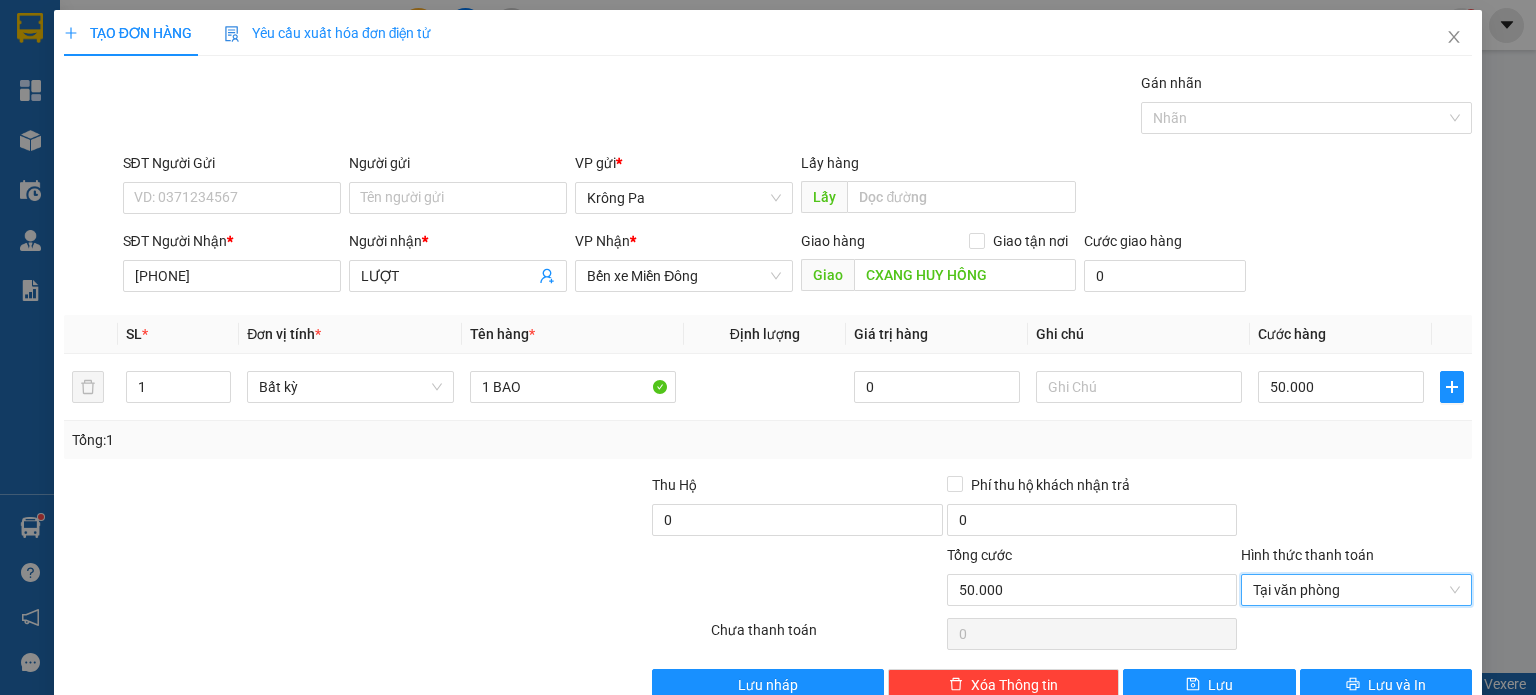 scroll, scrollTop: 43, scrollLeft: 0, axis: vertical 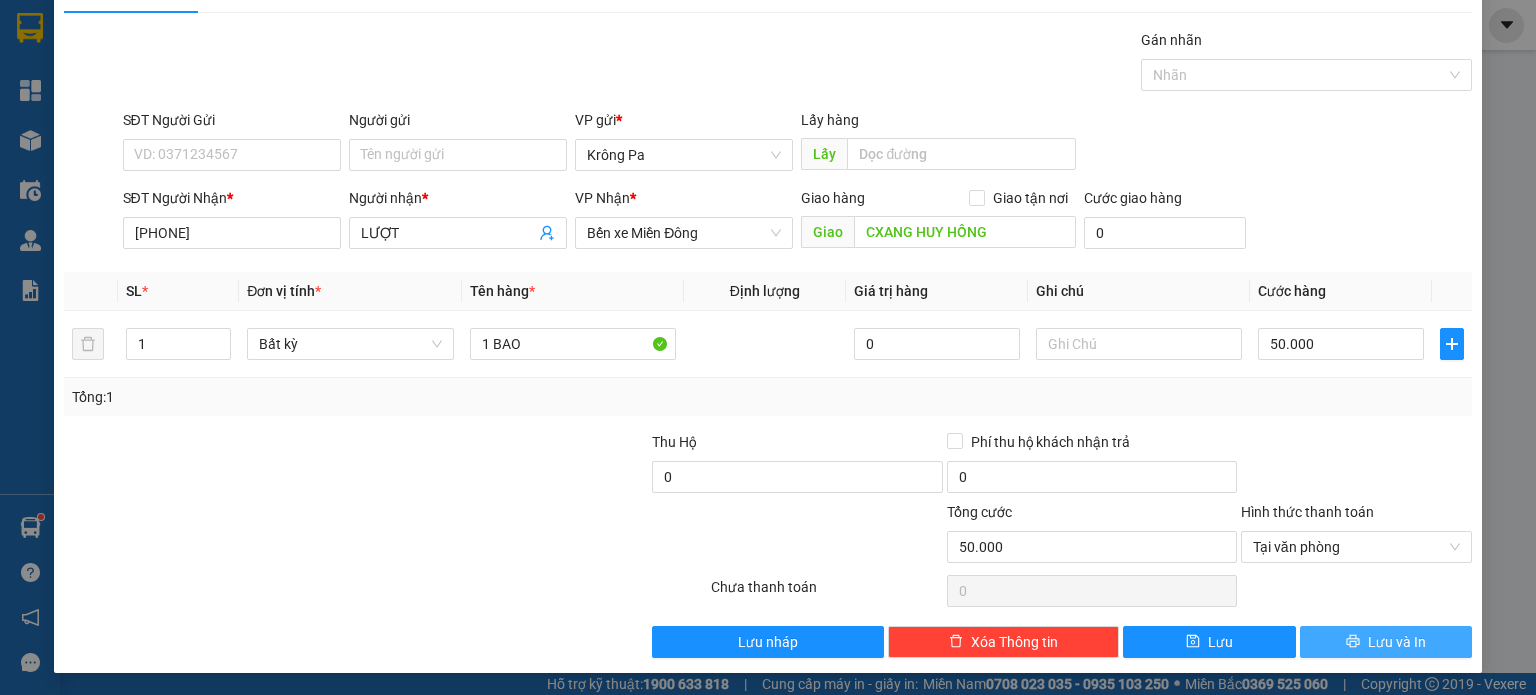click 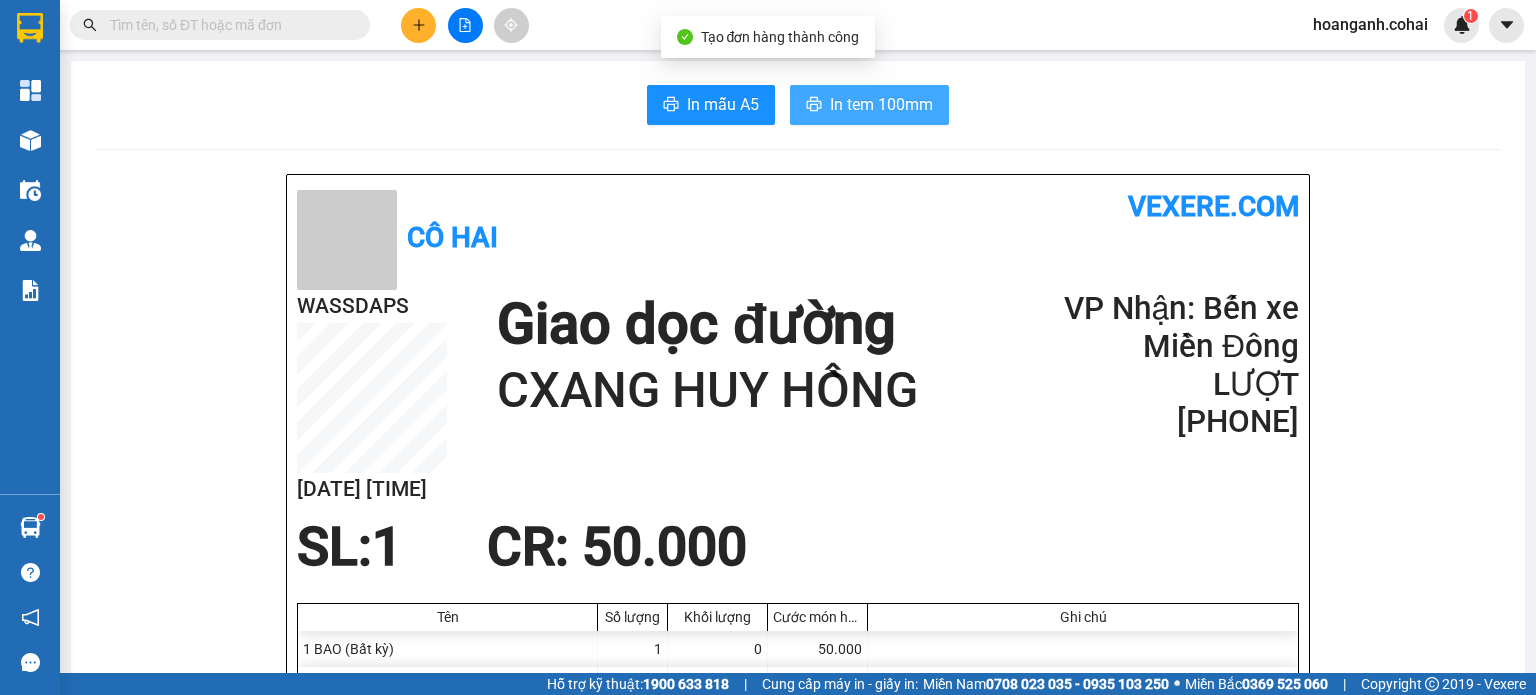 click on "In tem 100mm" at bounding box center (881, 104) 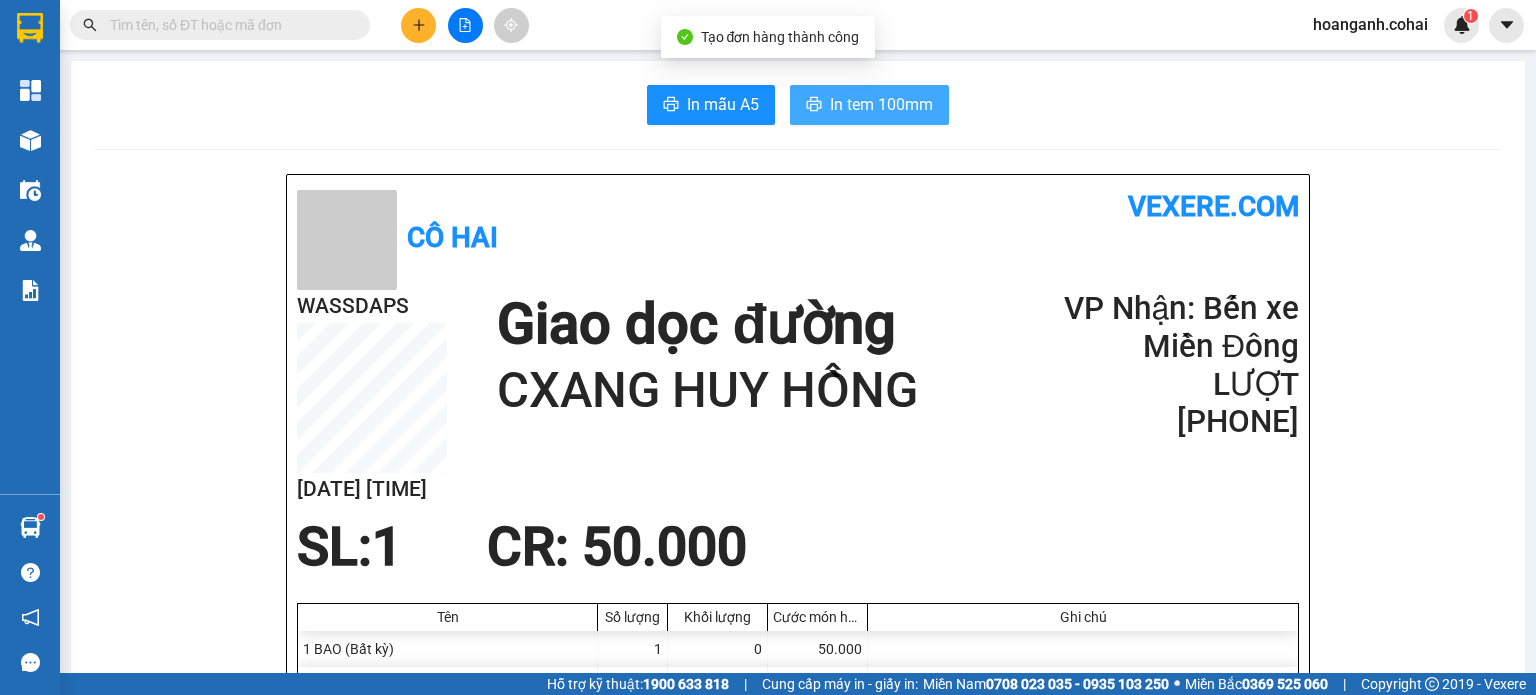 scroll, scrollTop: 0, scrollLeft: 0, axis: both 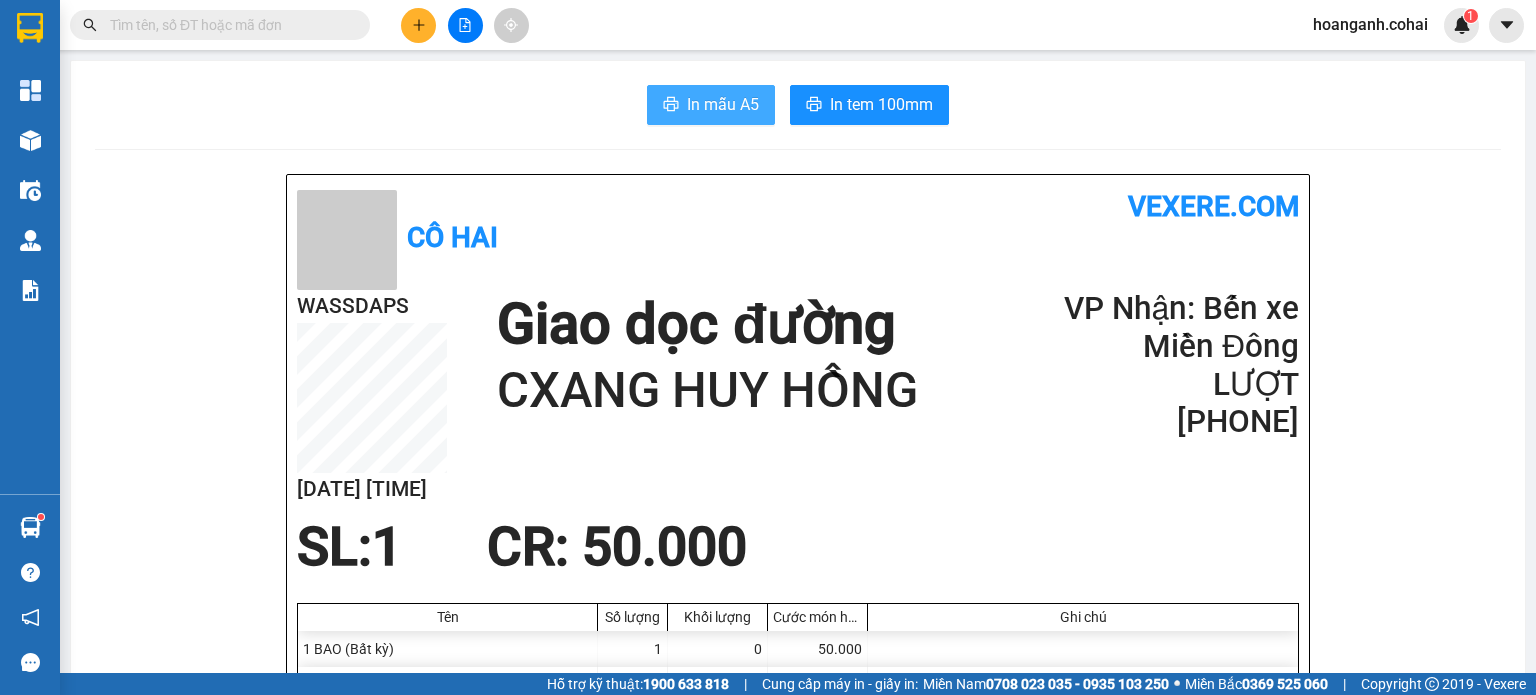 click on "In mẫu A5" at bounding box center [711, 105] 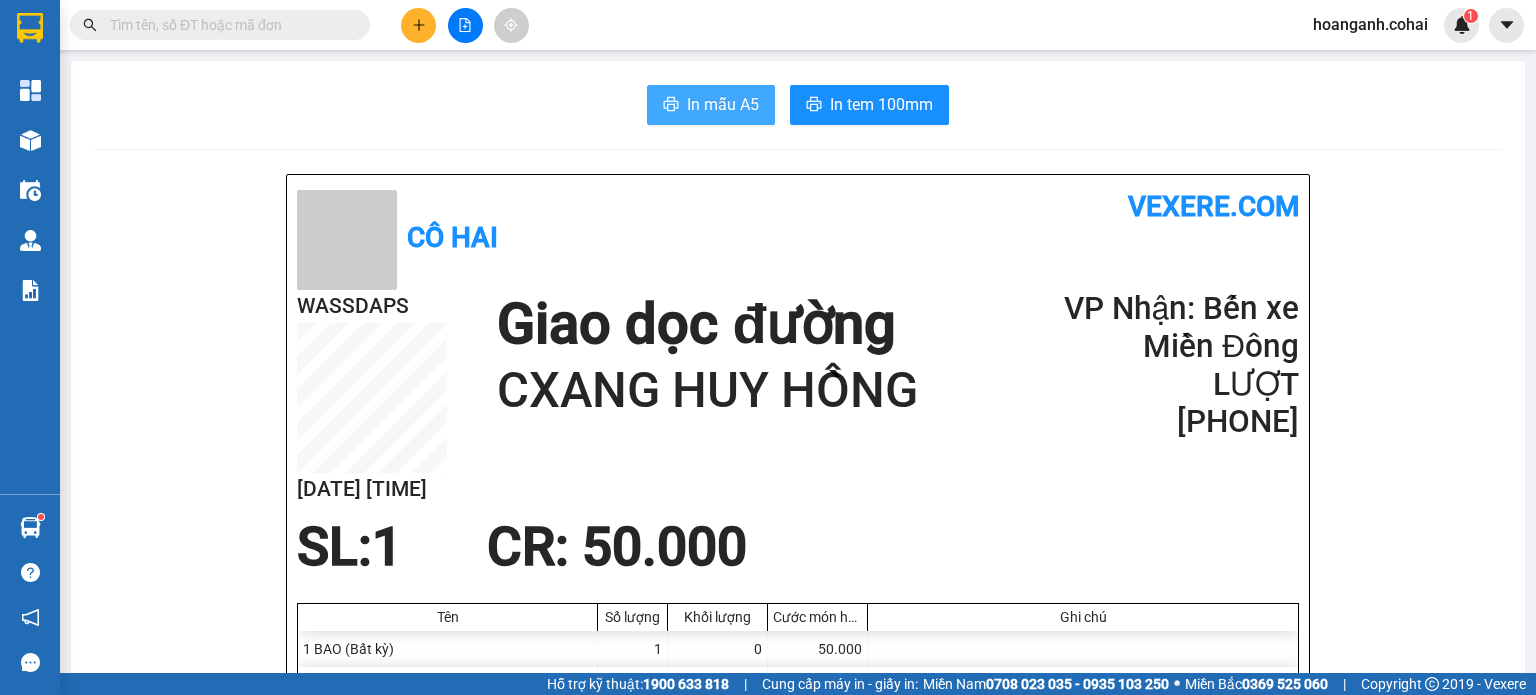 scroll, scrollTop: 0, scrollLeft: 0, axis: both 